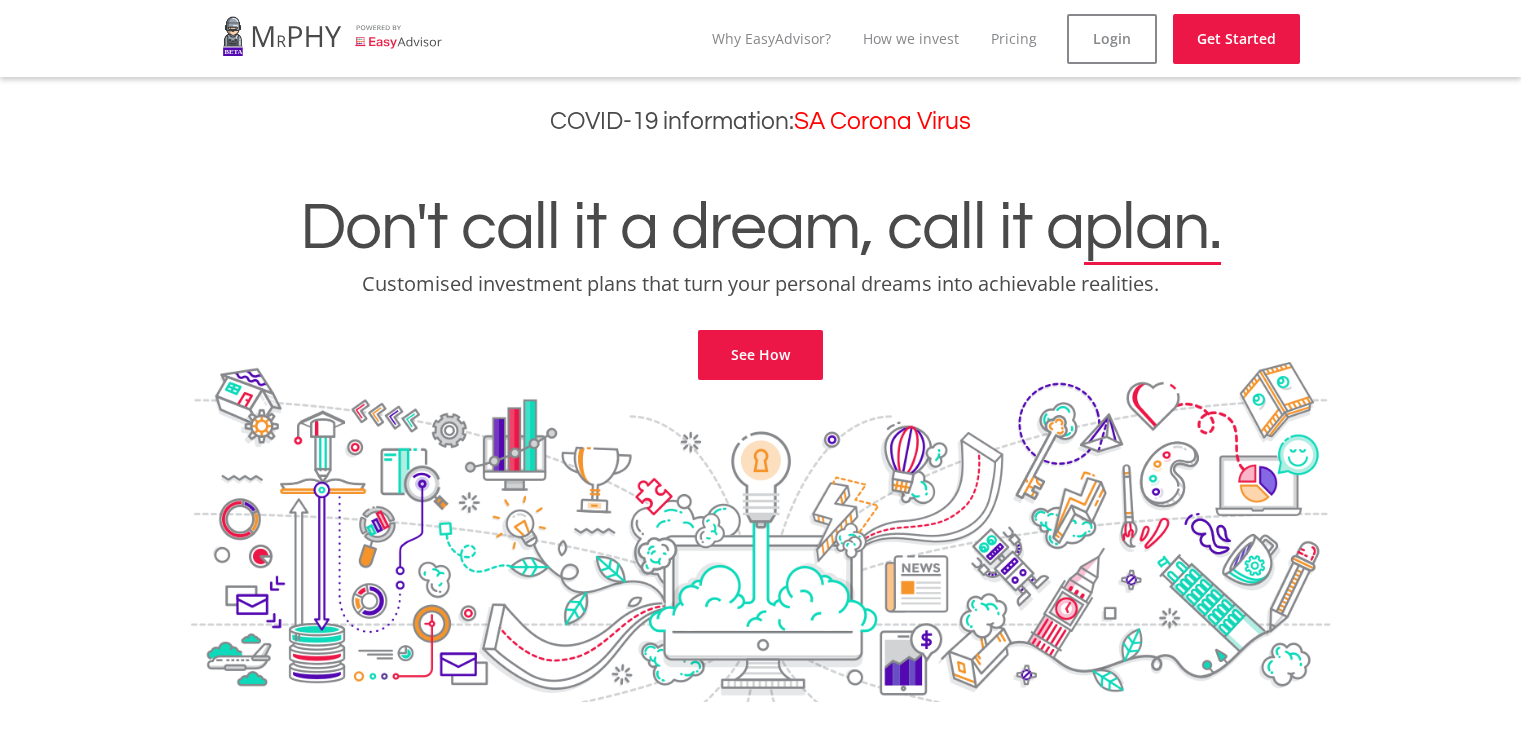 scroll, scrollTop: 0, scrollLeft: 0, axis: both 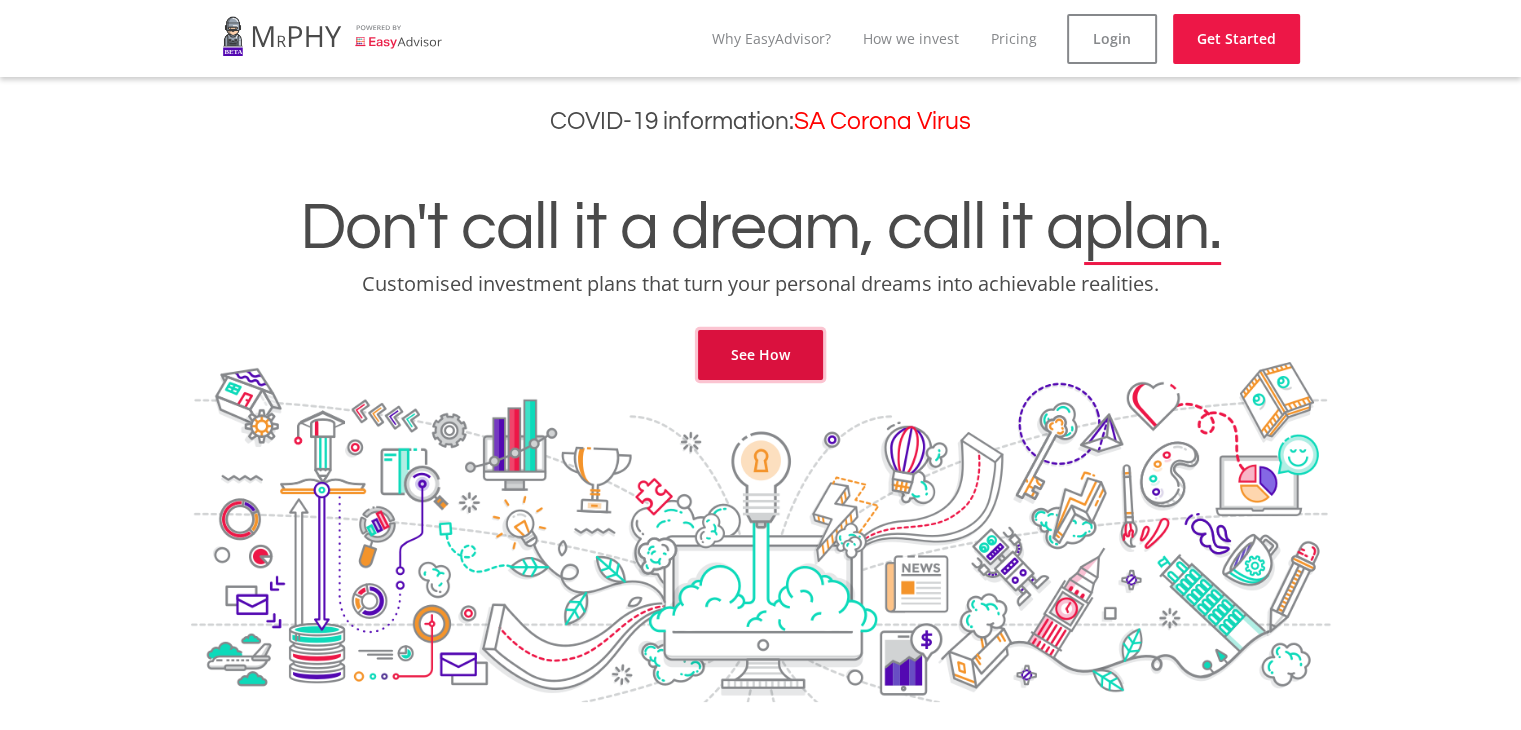 click on "See How" at bounding box center [760, 355] 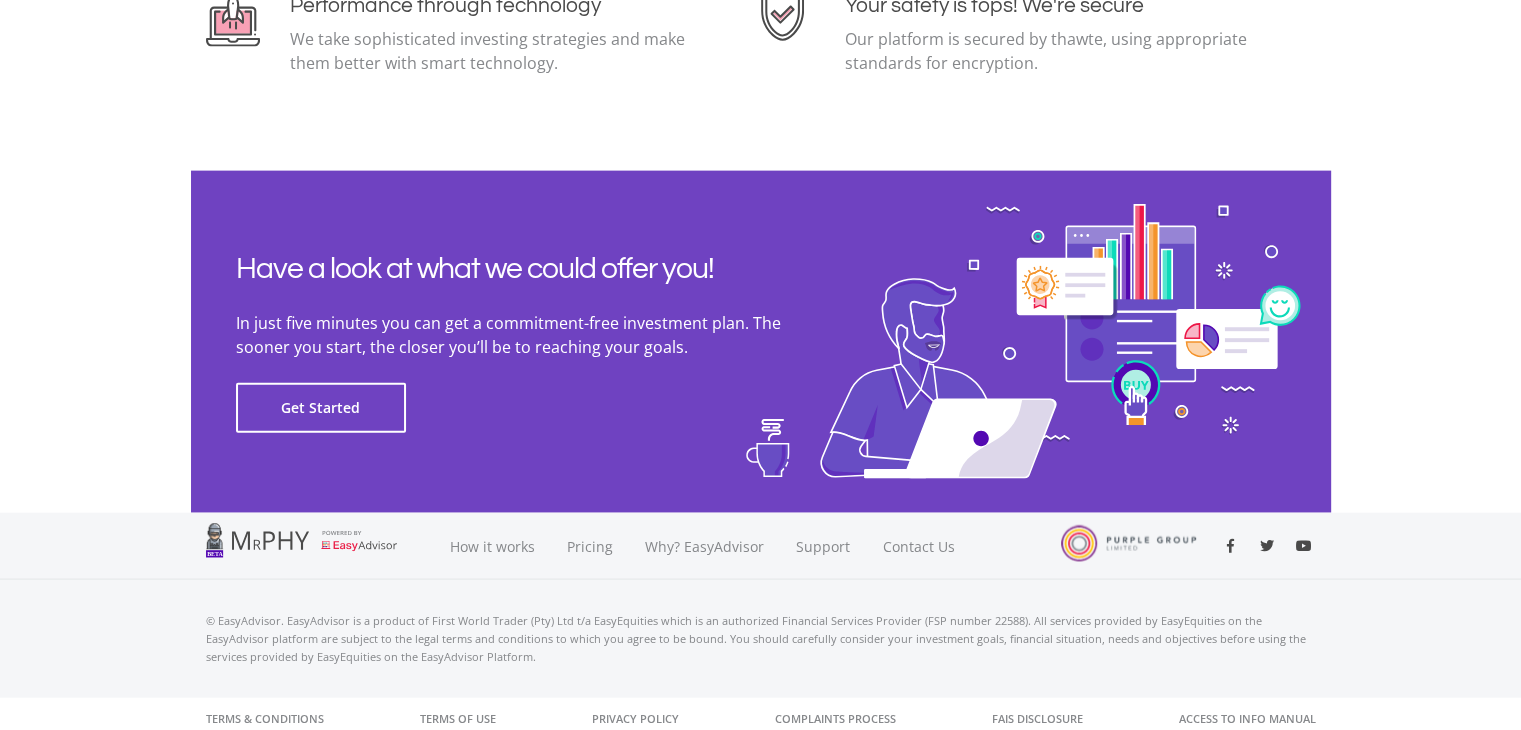 scroll, scrollTop: 4530, scrollLeft: 0, axis: vertical 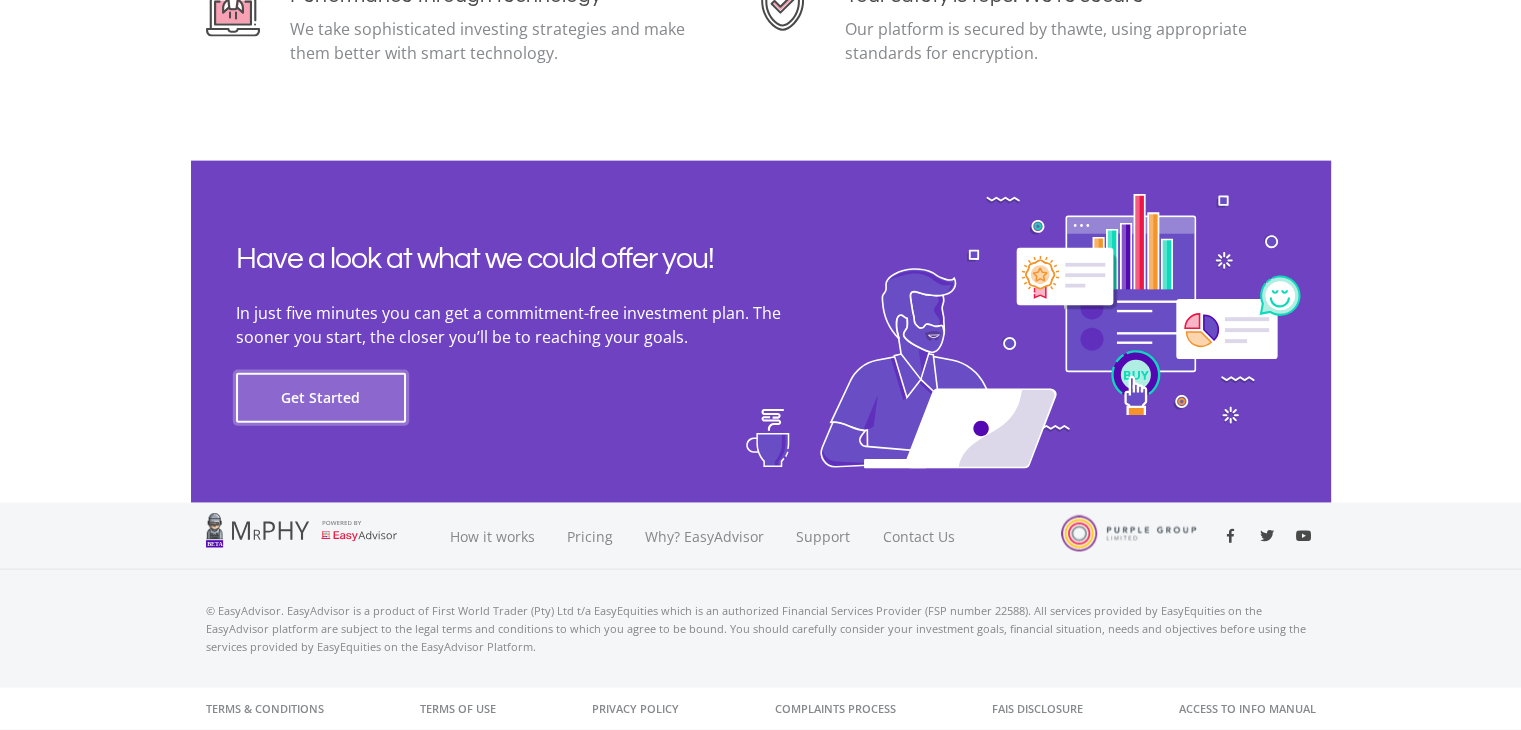 click on "Get Started" 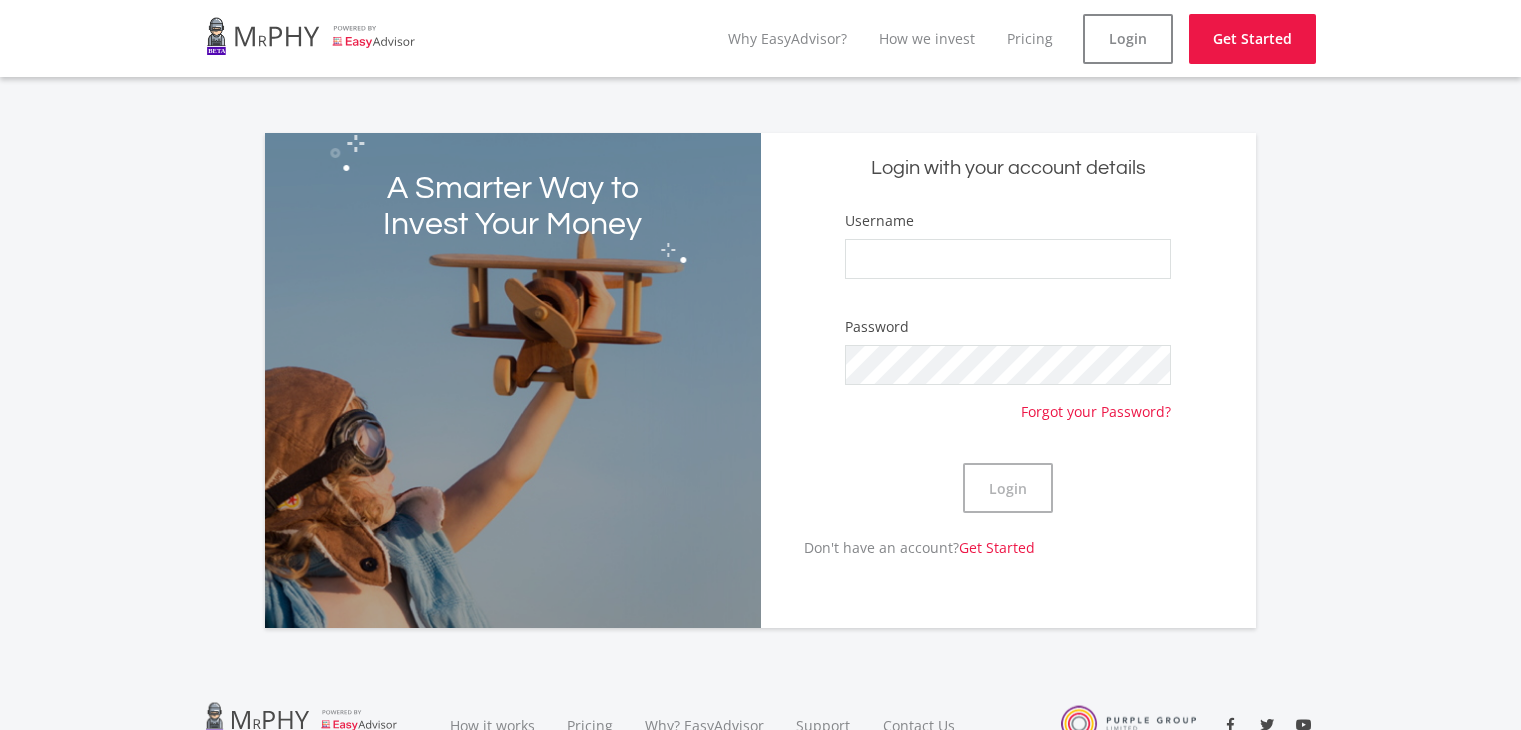 scroll, scrollTop: 0, scrollLeft: 0, axis: both 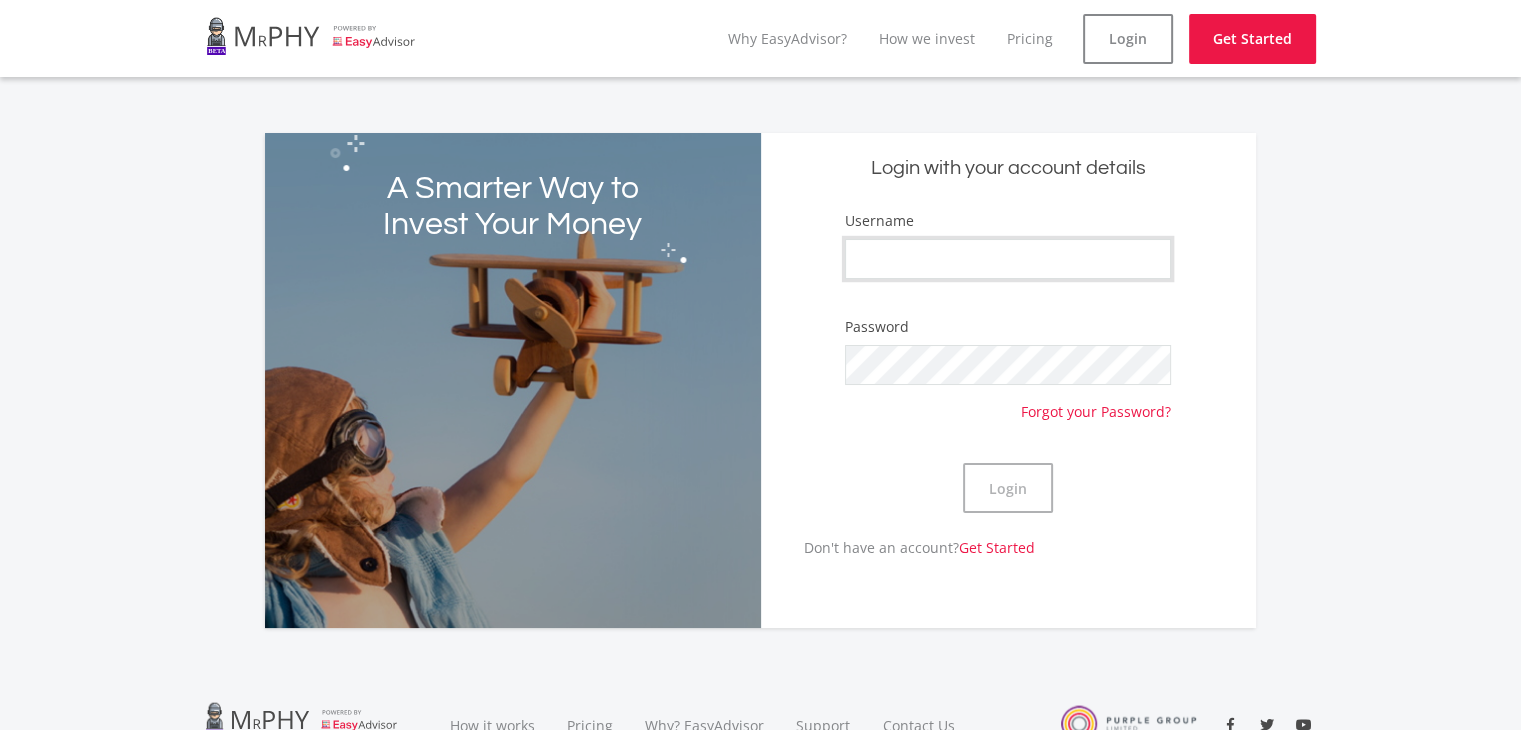 click on "Username" at bounding box center (1008, 259) 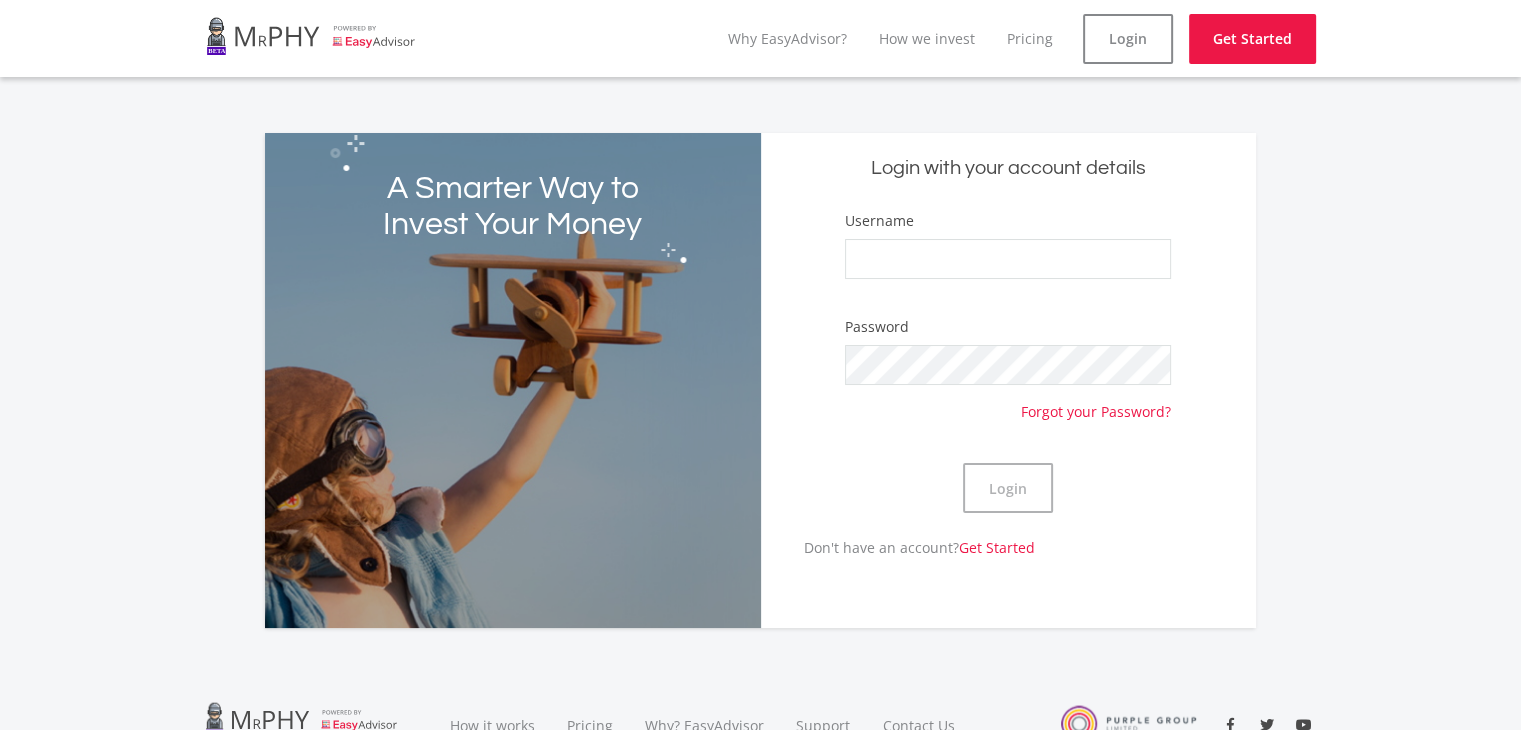 type on "[FIRST]" 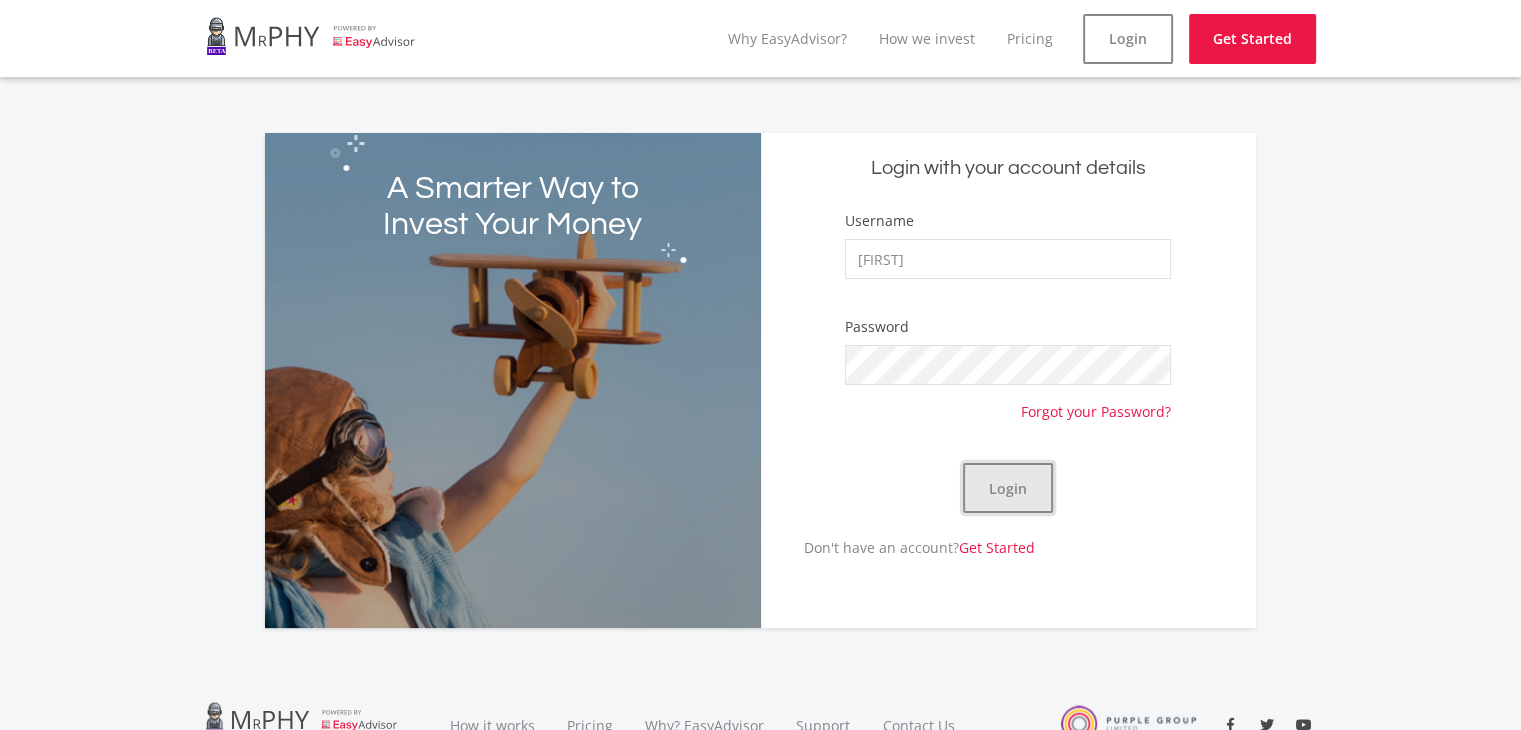 click on "Login" 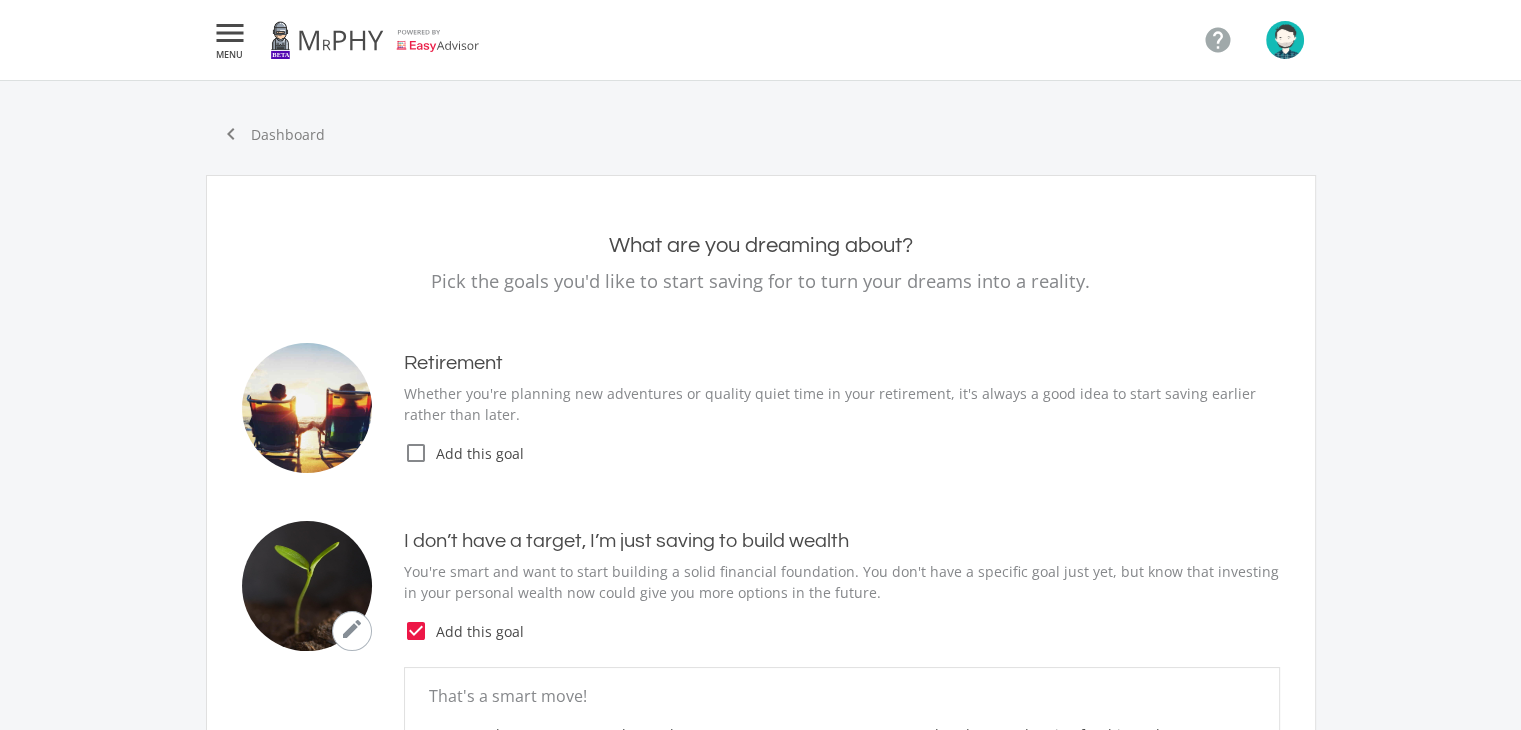 type on "5,000.00" 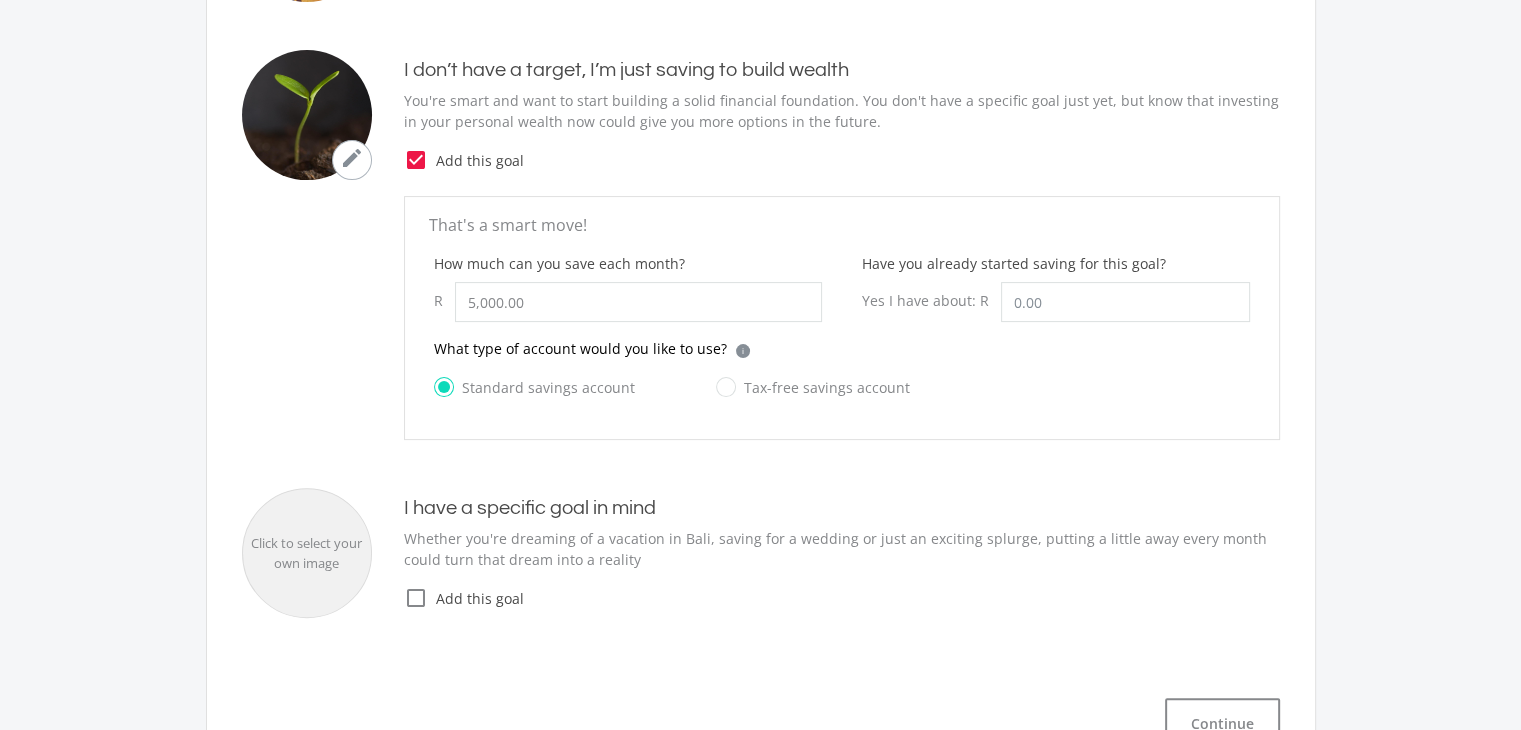 scroll, scrollTop: 475, scrollLeft: 0, axis: vertical 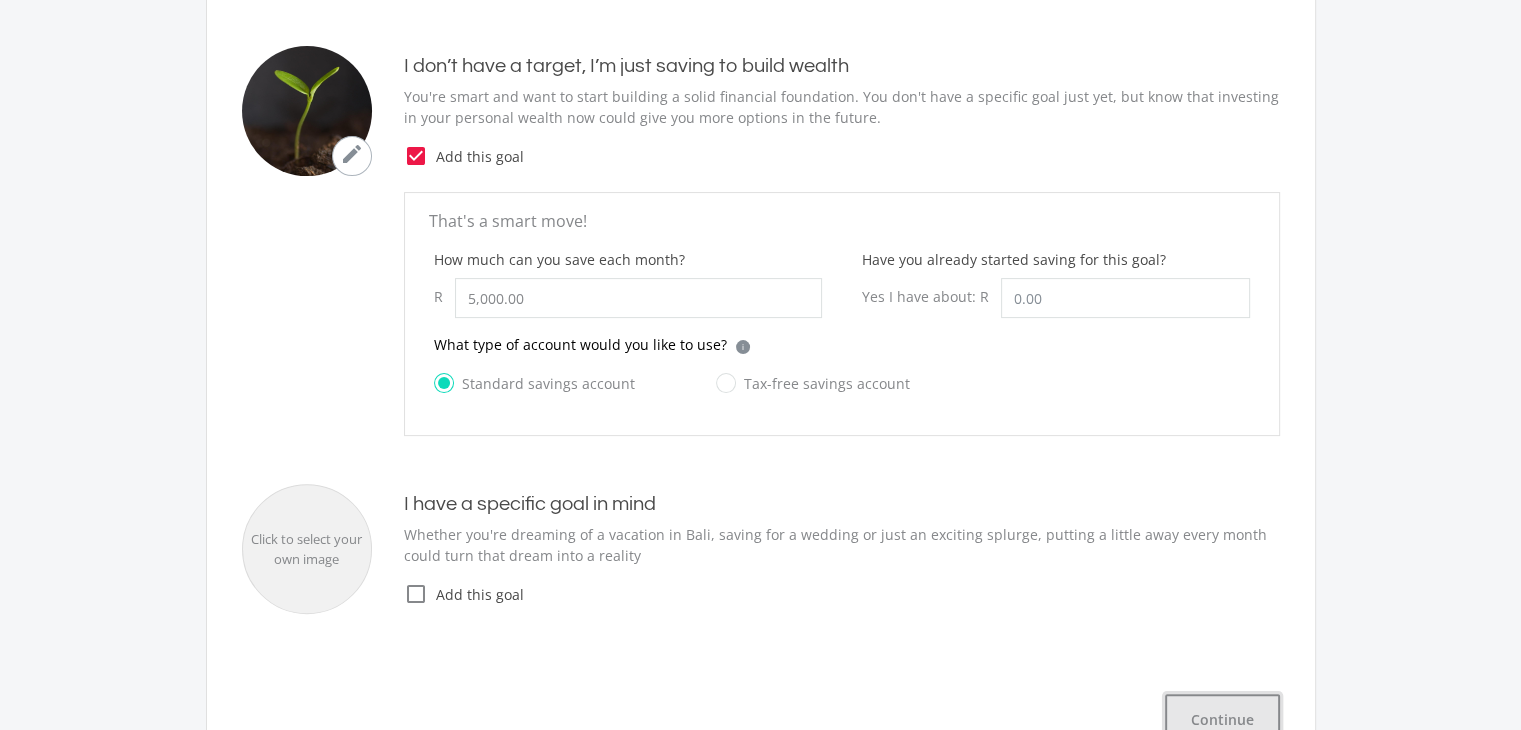 click on "Continue" 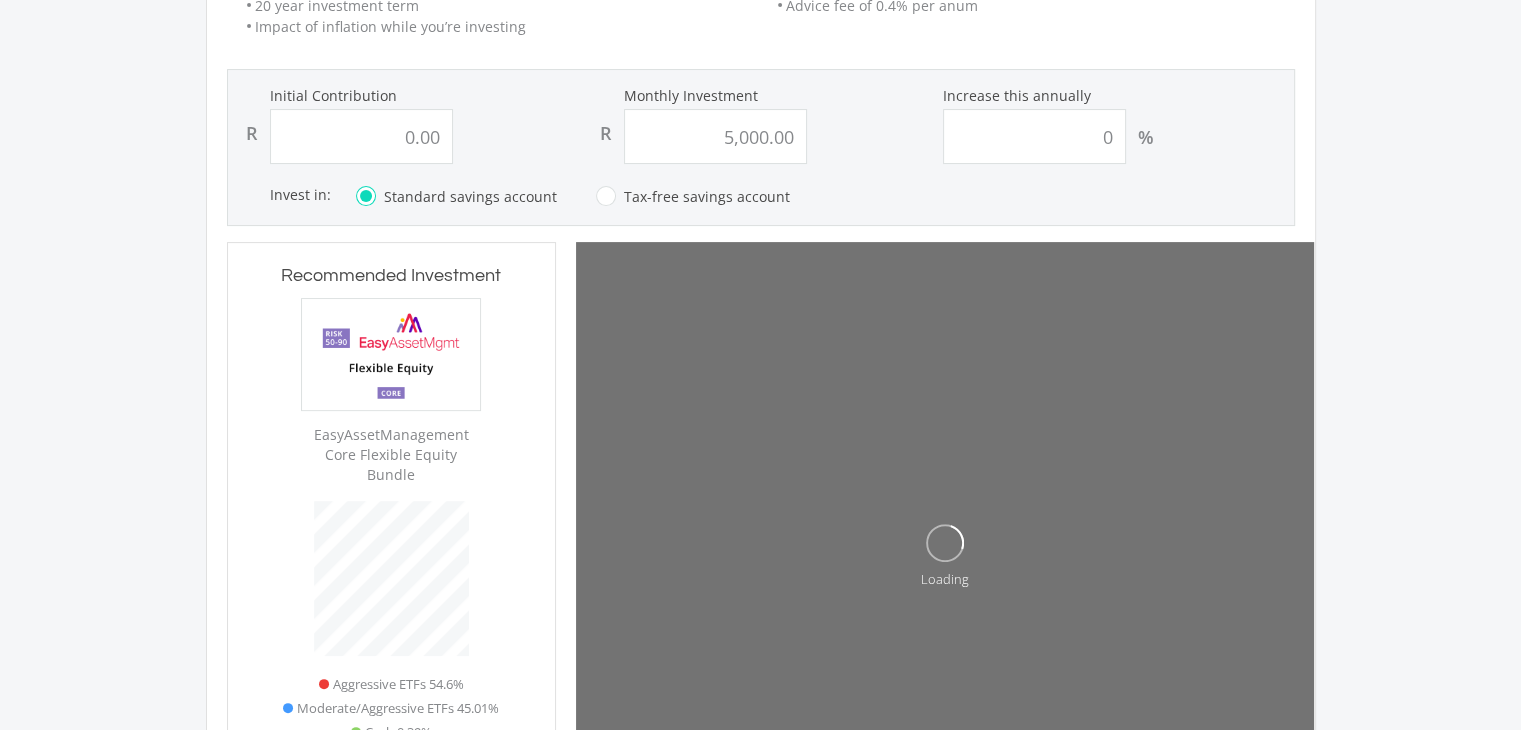 scroll, scrollTop: 999393, scrollLeft: 999672, axis: both 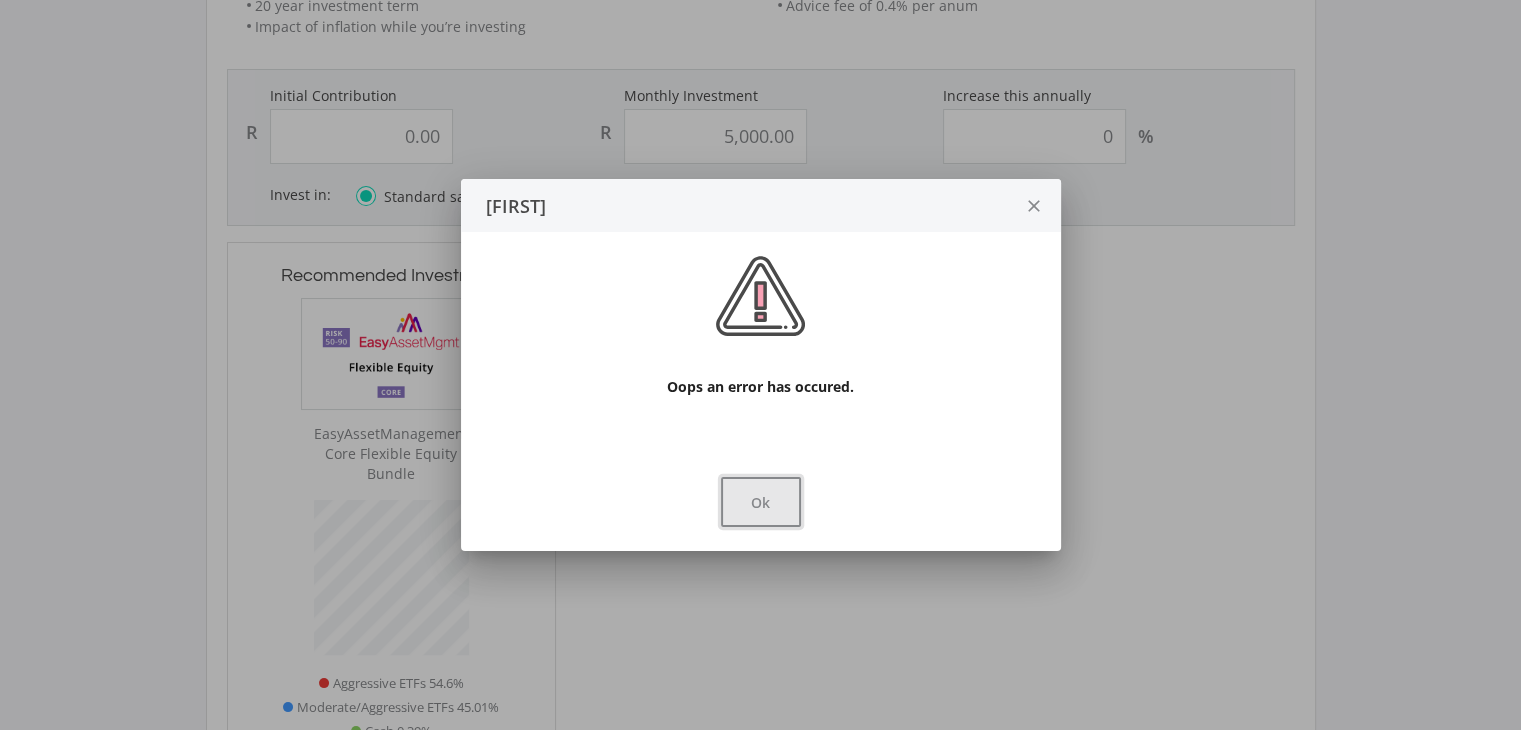click on "Ok" at bounding box center (761, 502) 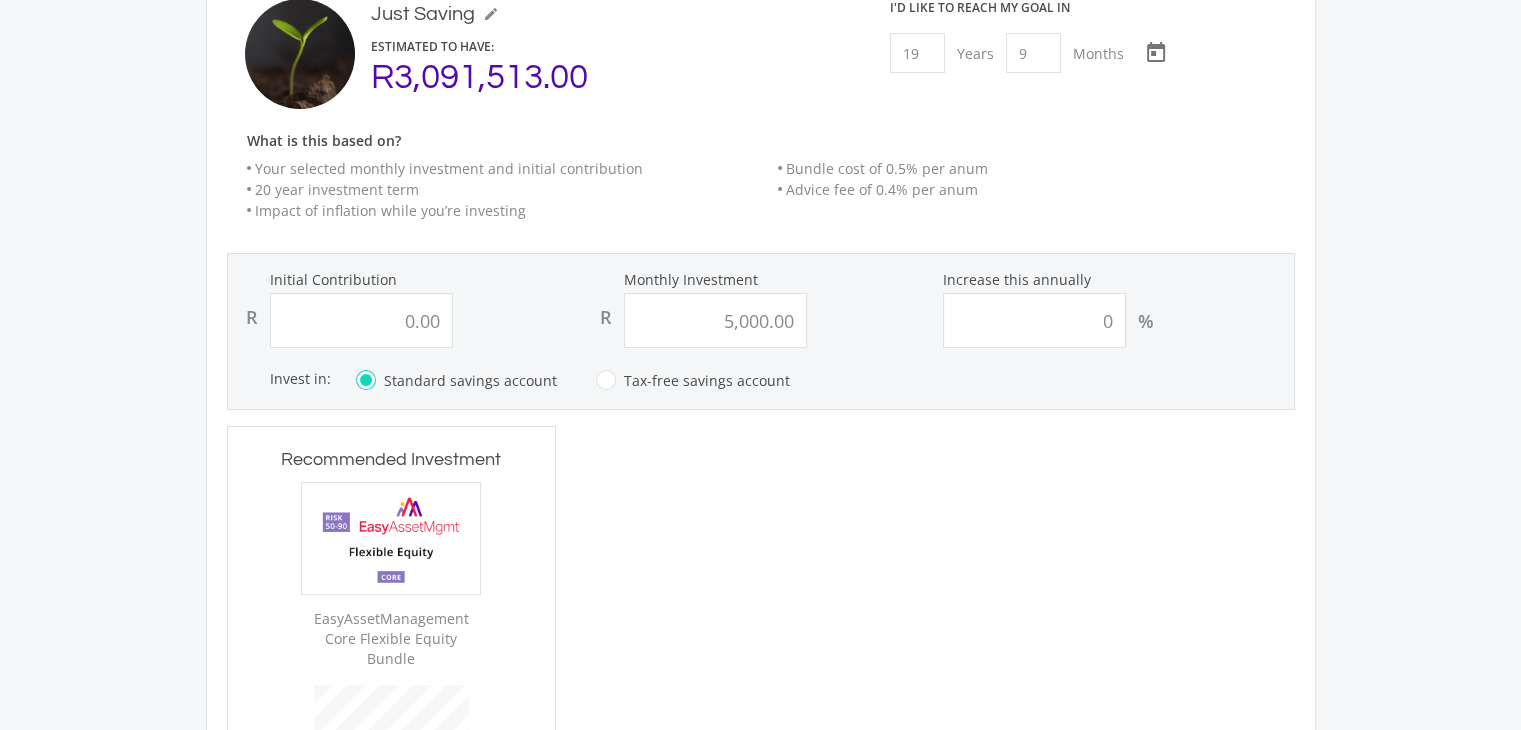 scroll, scrollTop: 290, scrollLeft: 0, axis: vertical 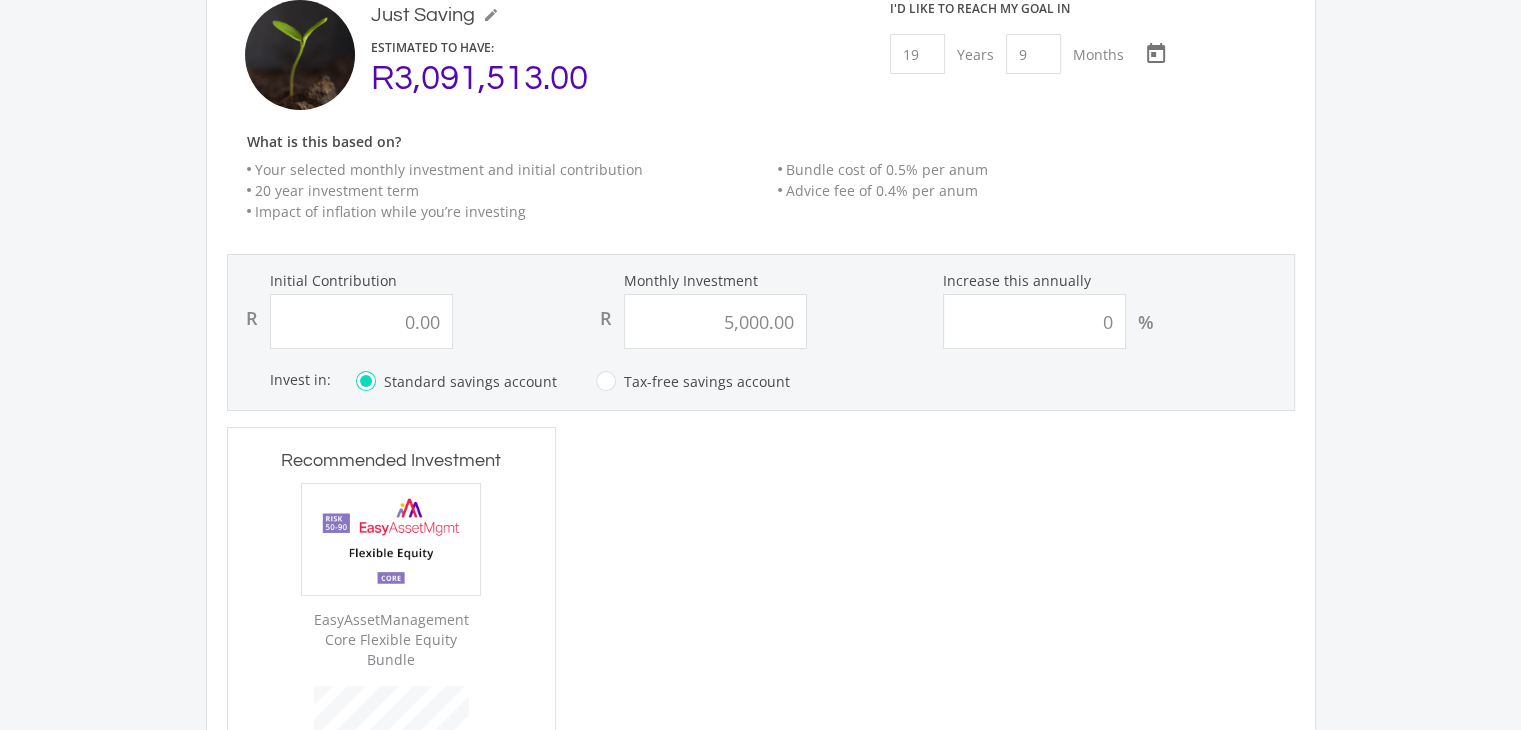 click on "Bundle cost of 0.5% per anum" 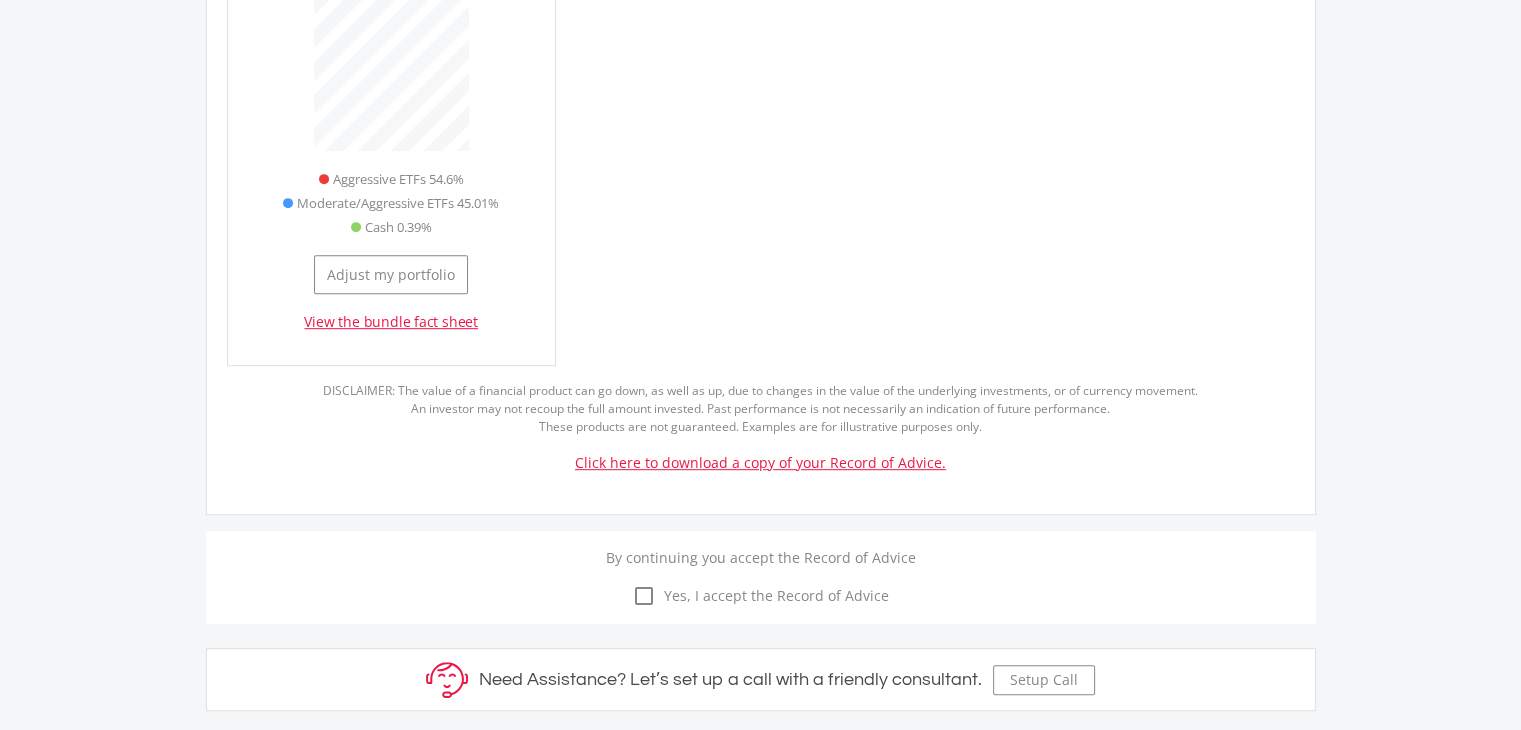 scroll, scrollTop: 982, scrollLeft: 0, axis: vertical 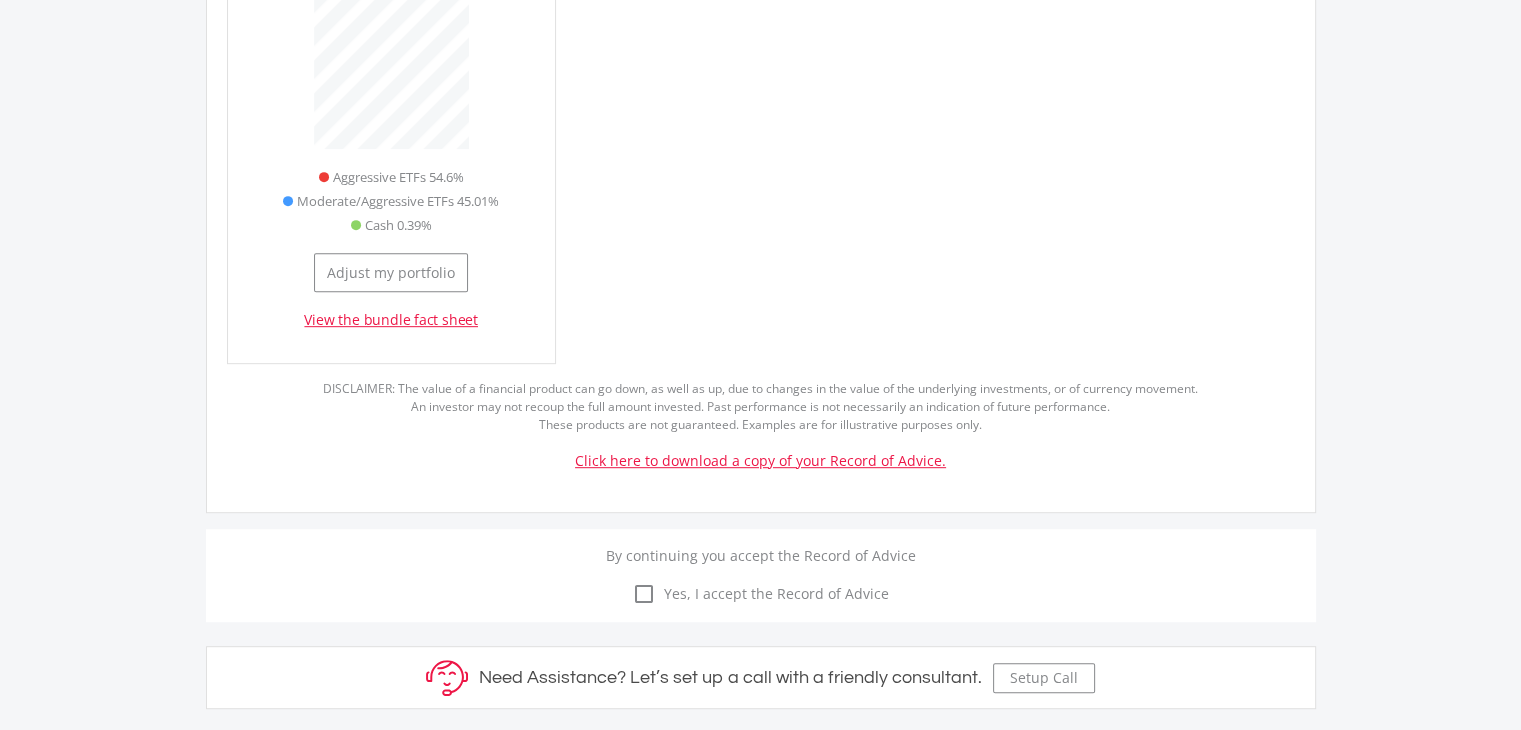 click on "View the bundle fact sheet" 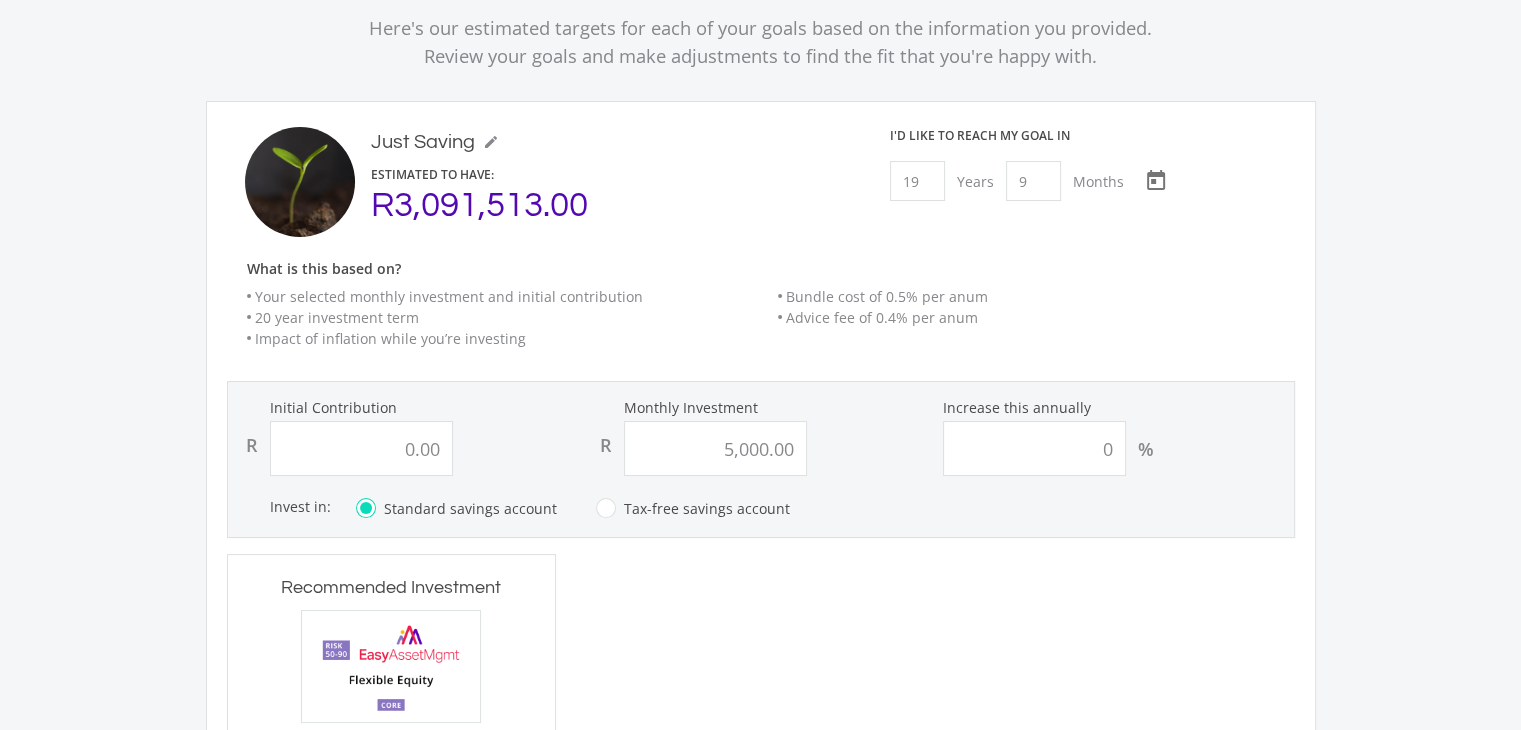 scroll, scrollTop: 0, scrollLeft: 0, axis: both 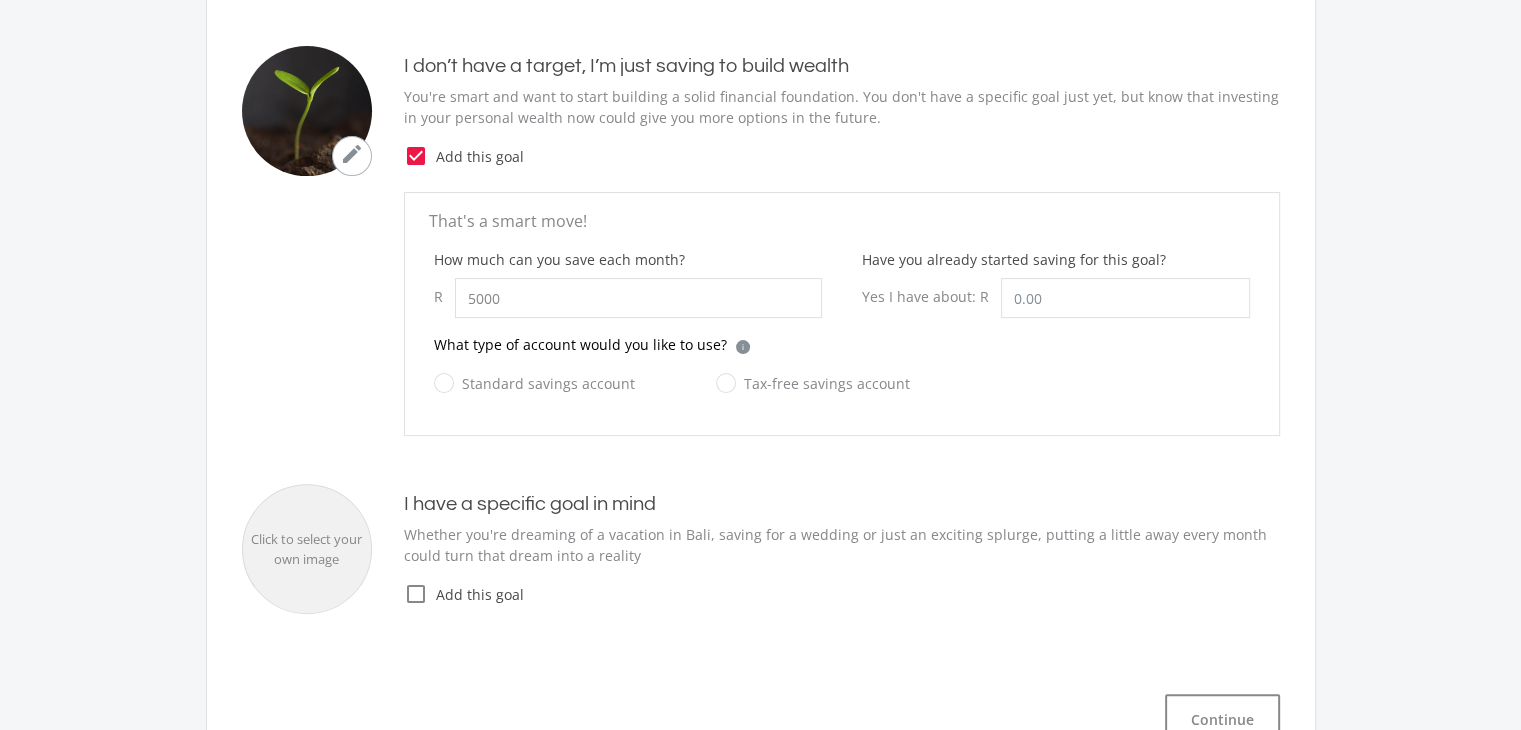type on "5,000.00" 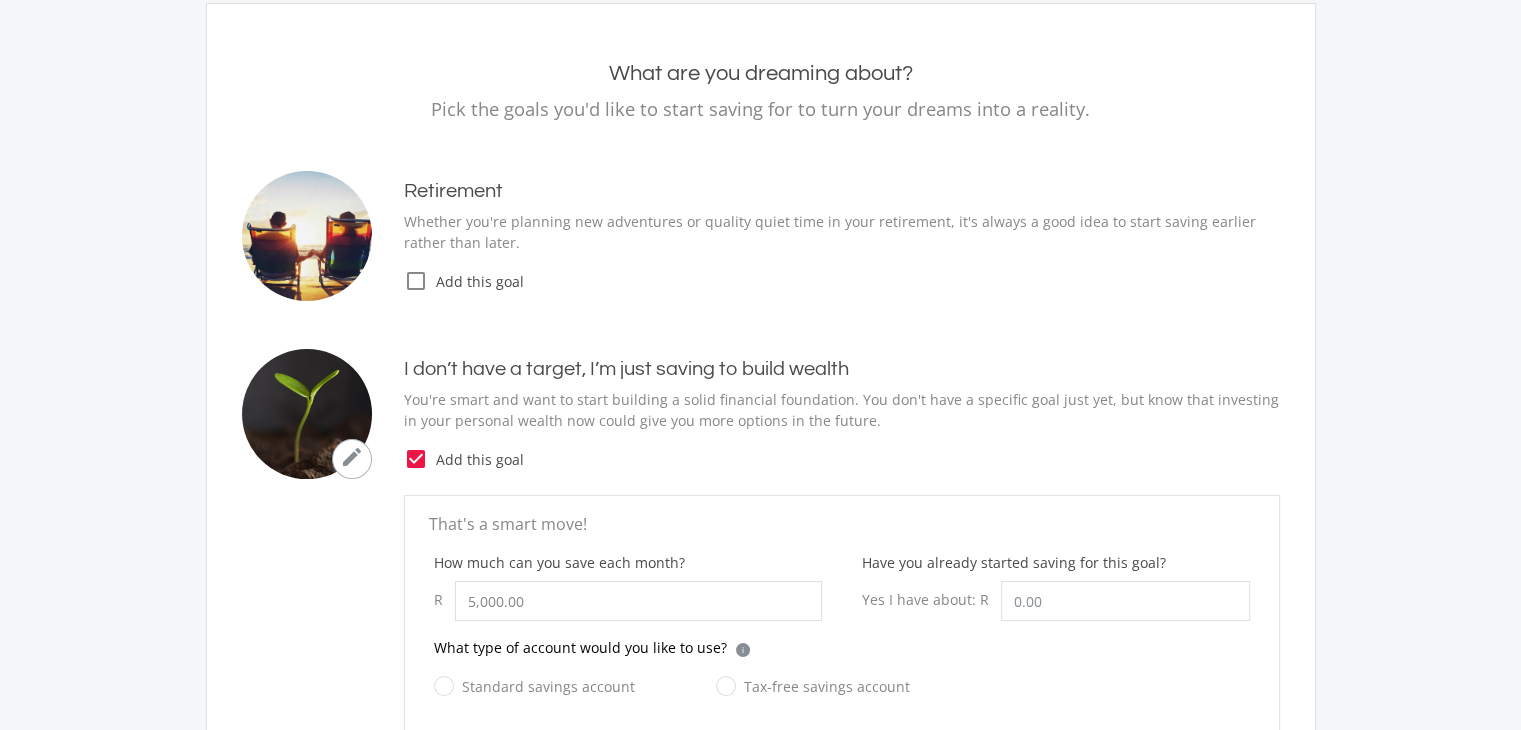 scroll, scrollTop: 175, scrollLeft: 0, axis: vertical 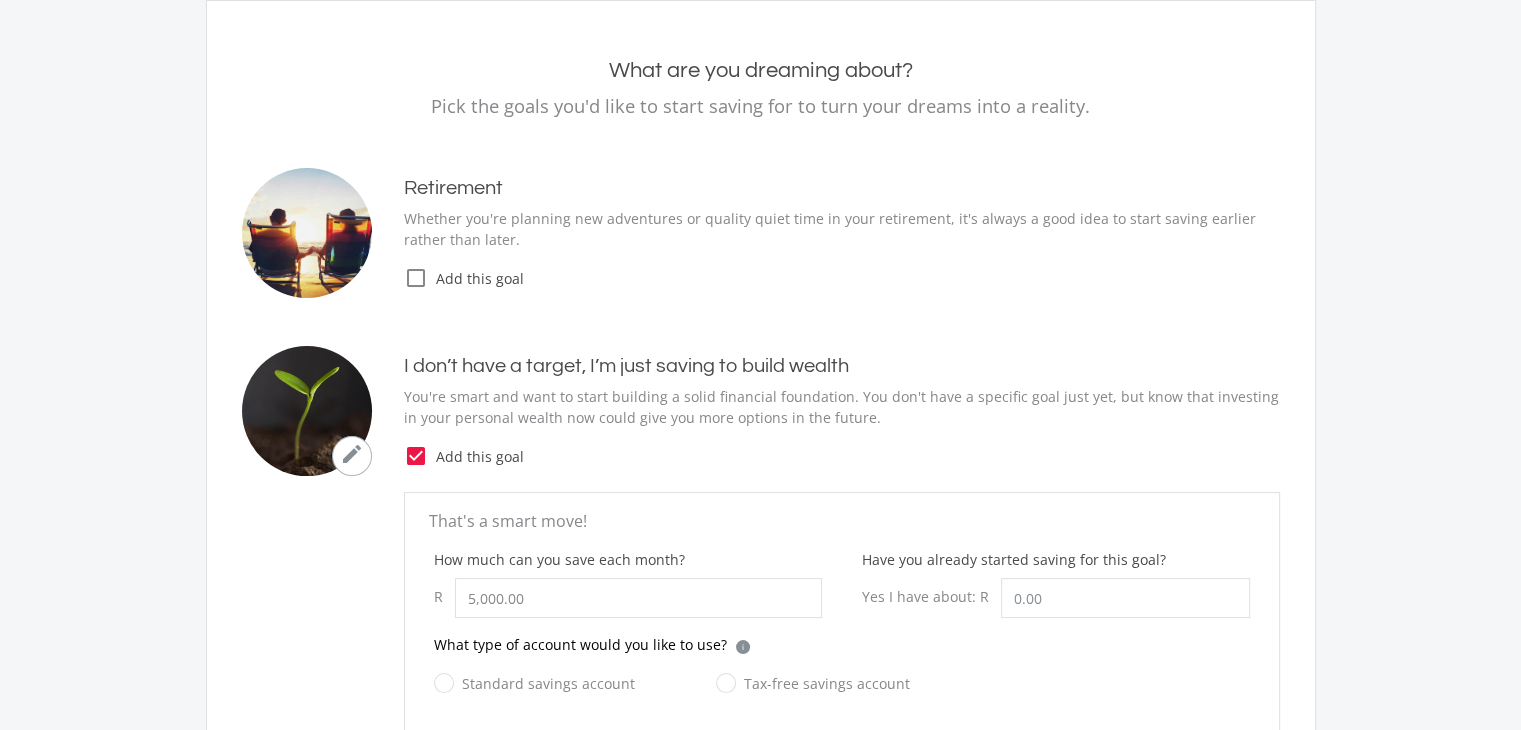 click on "check_box_outline_blank" 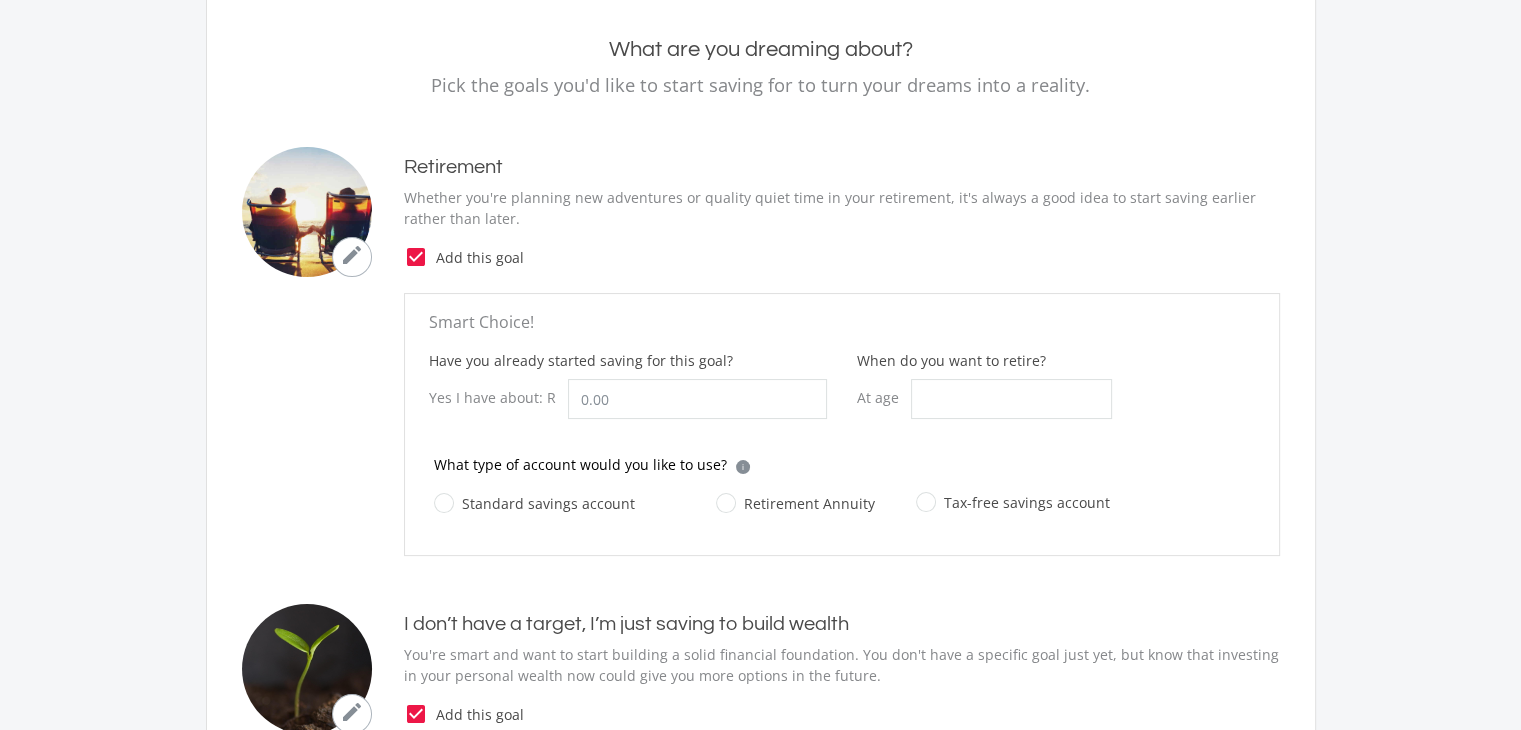 scroll, scrollTop: 196, scrollLeft: 0, axis: vertical 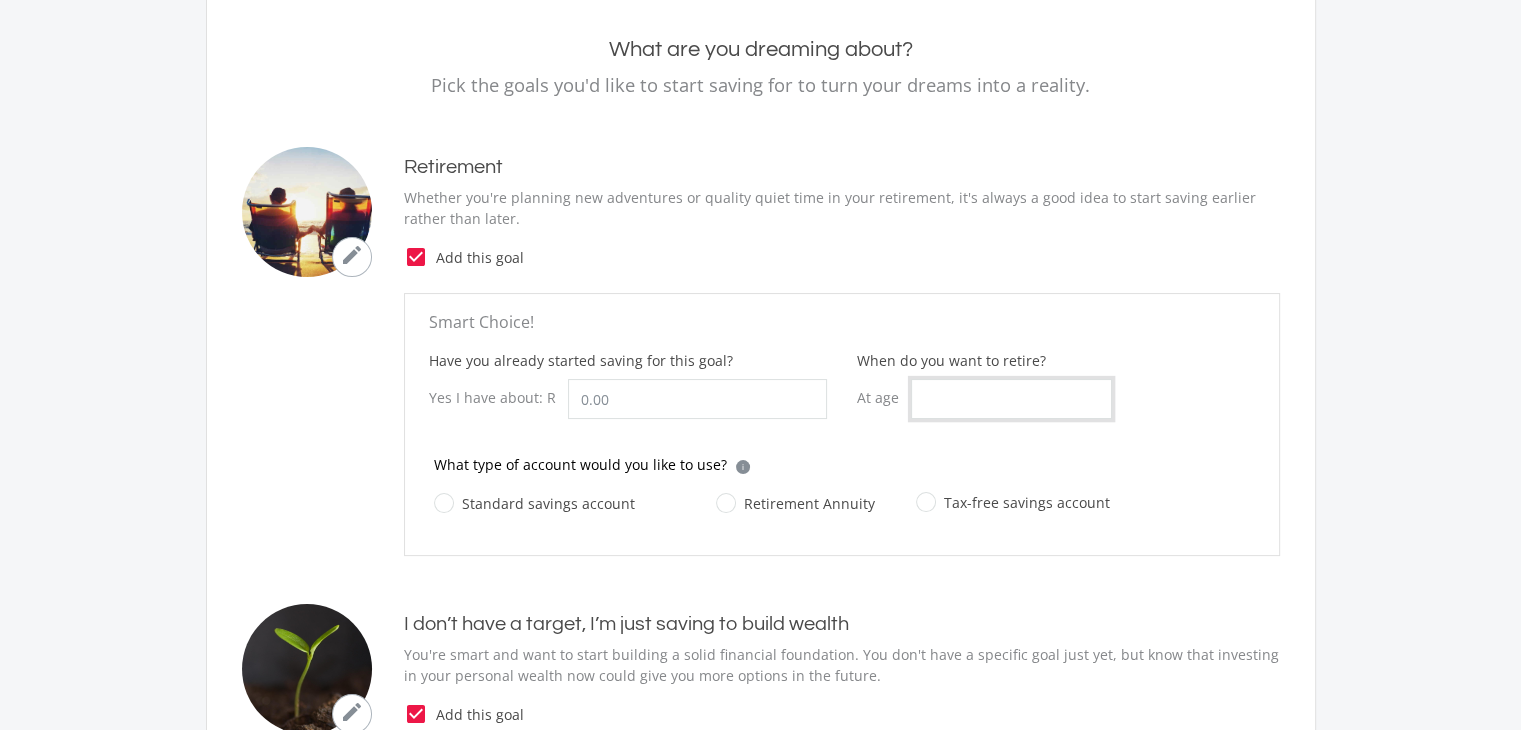 click on "When do you want to retire?" at bounding box center [1011, 399] 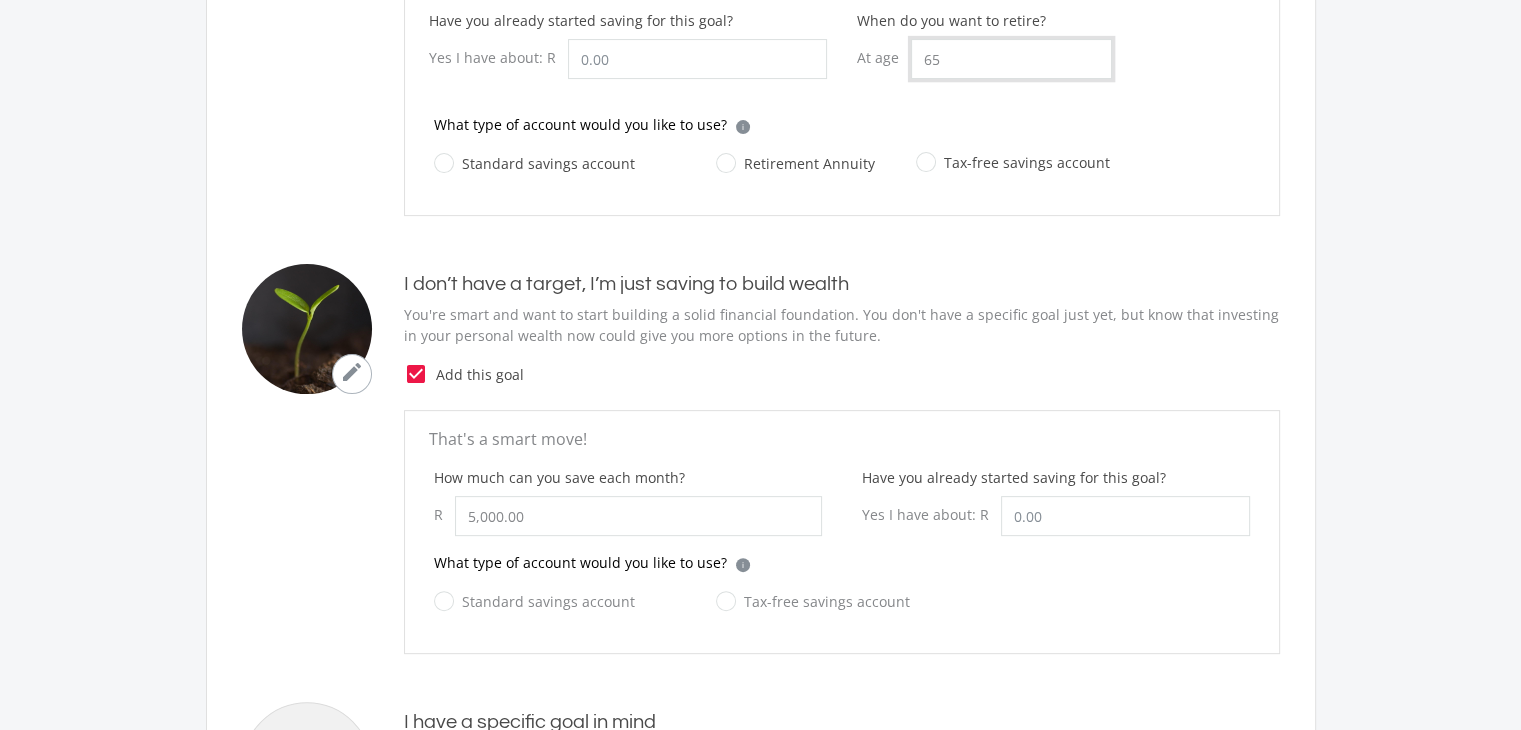 scroll, scrollTop: 540, scrollLeft: 0, axis: vertical 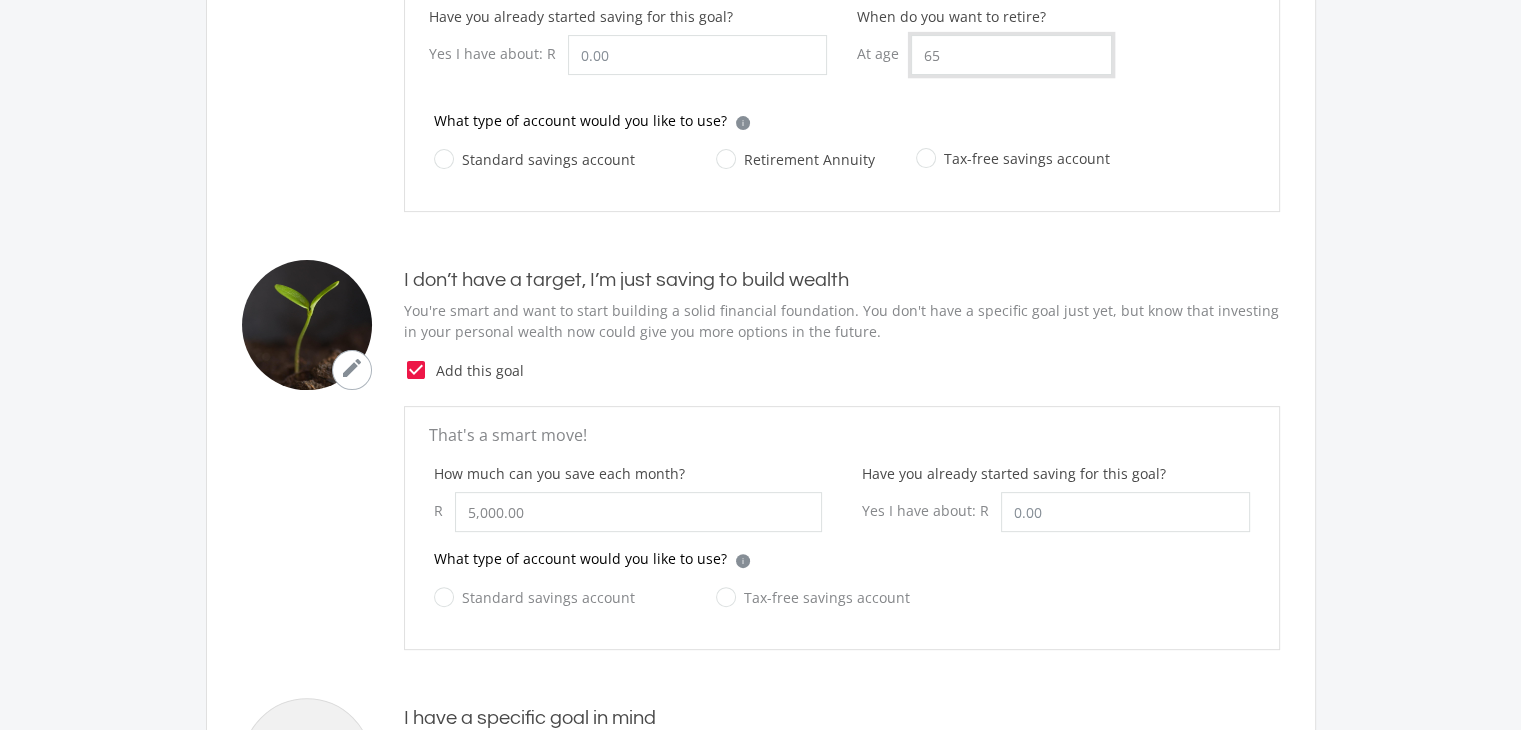 type on "65" 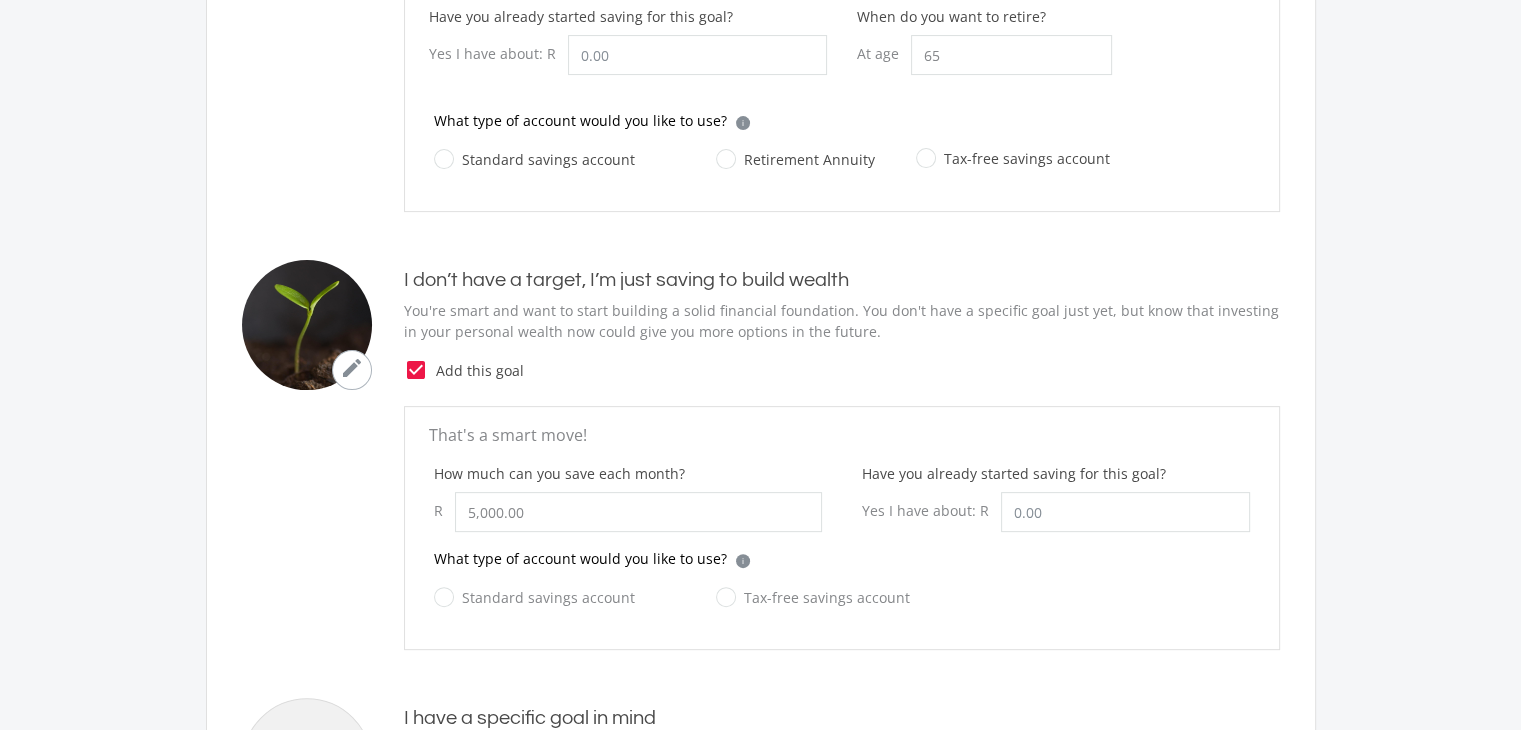 click on "check_box" 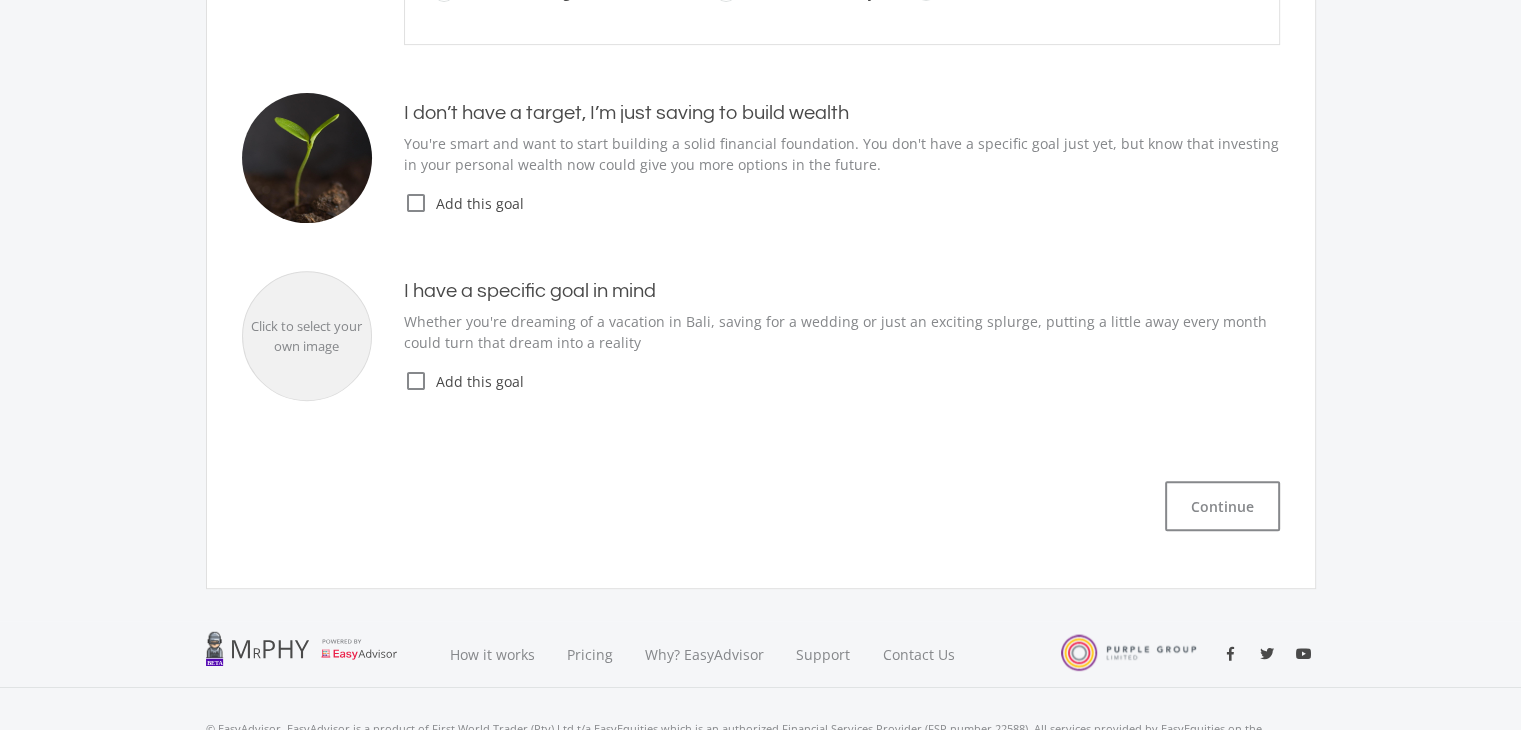 scroll, scrollTop: 708, scrollLeft: 0, axis: vertical 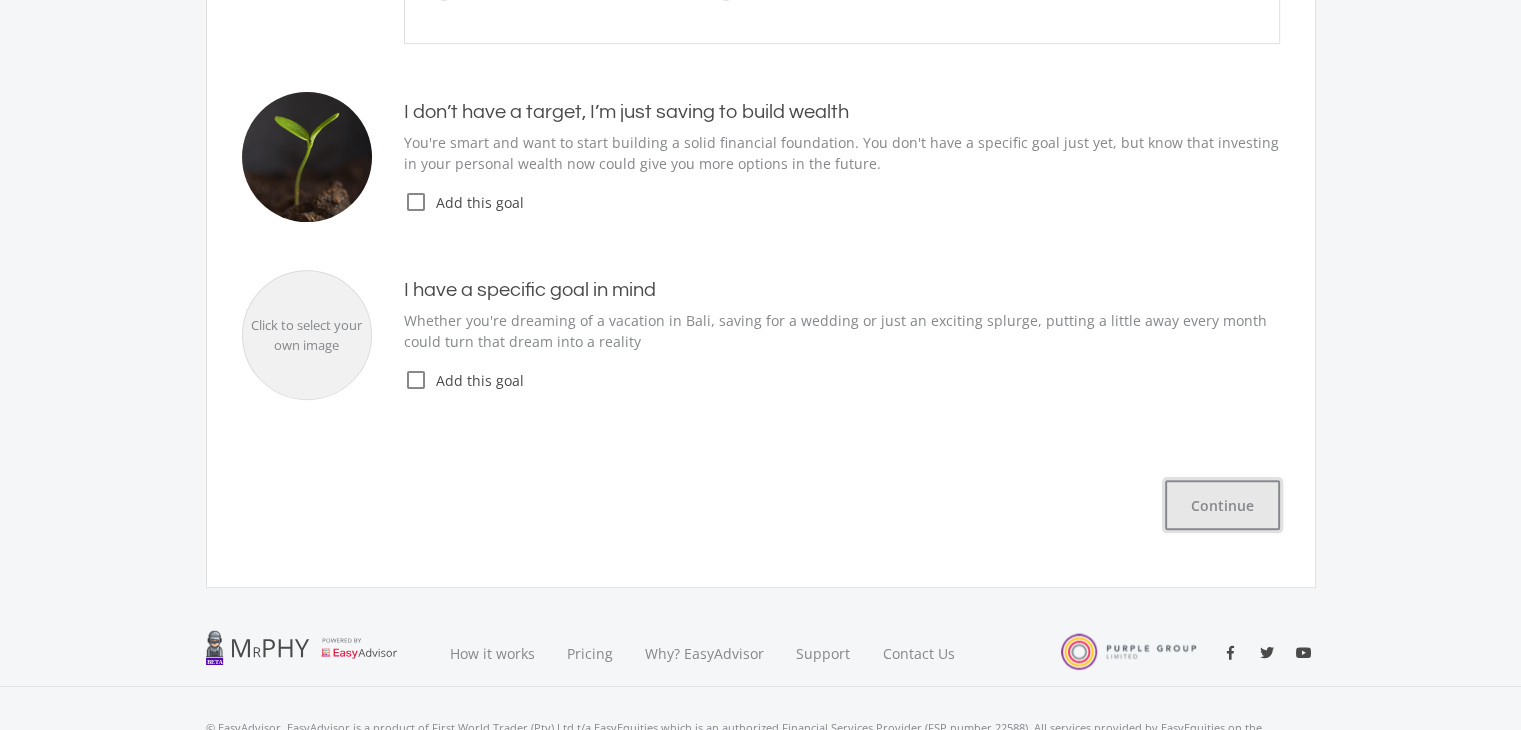 click on "Continue" 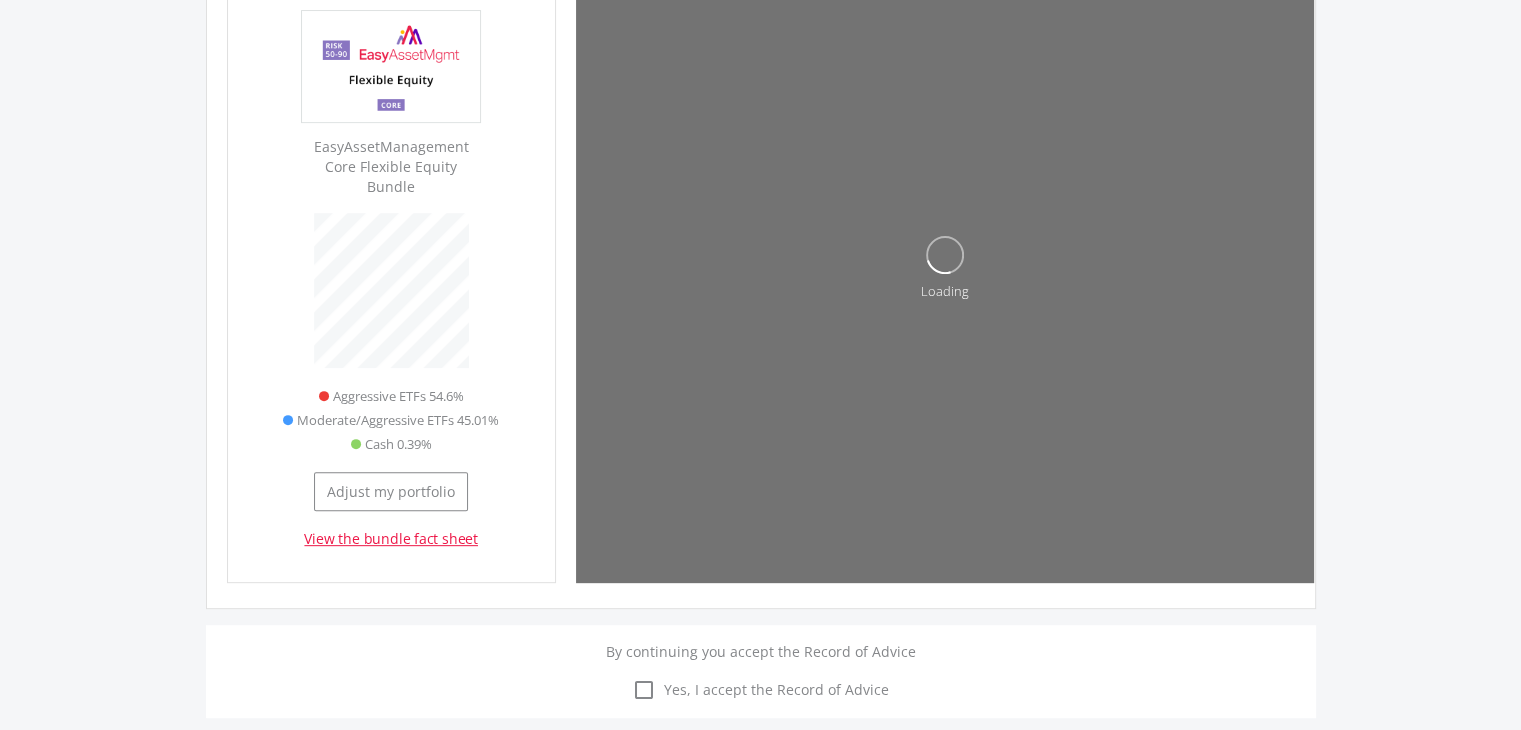 scroll, scrollTop: 986, scrollLeft: 0, axis: vertical 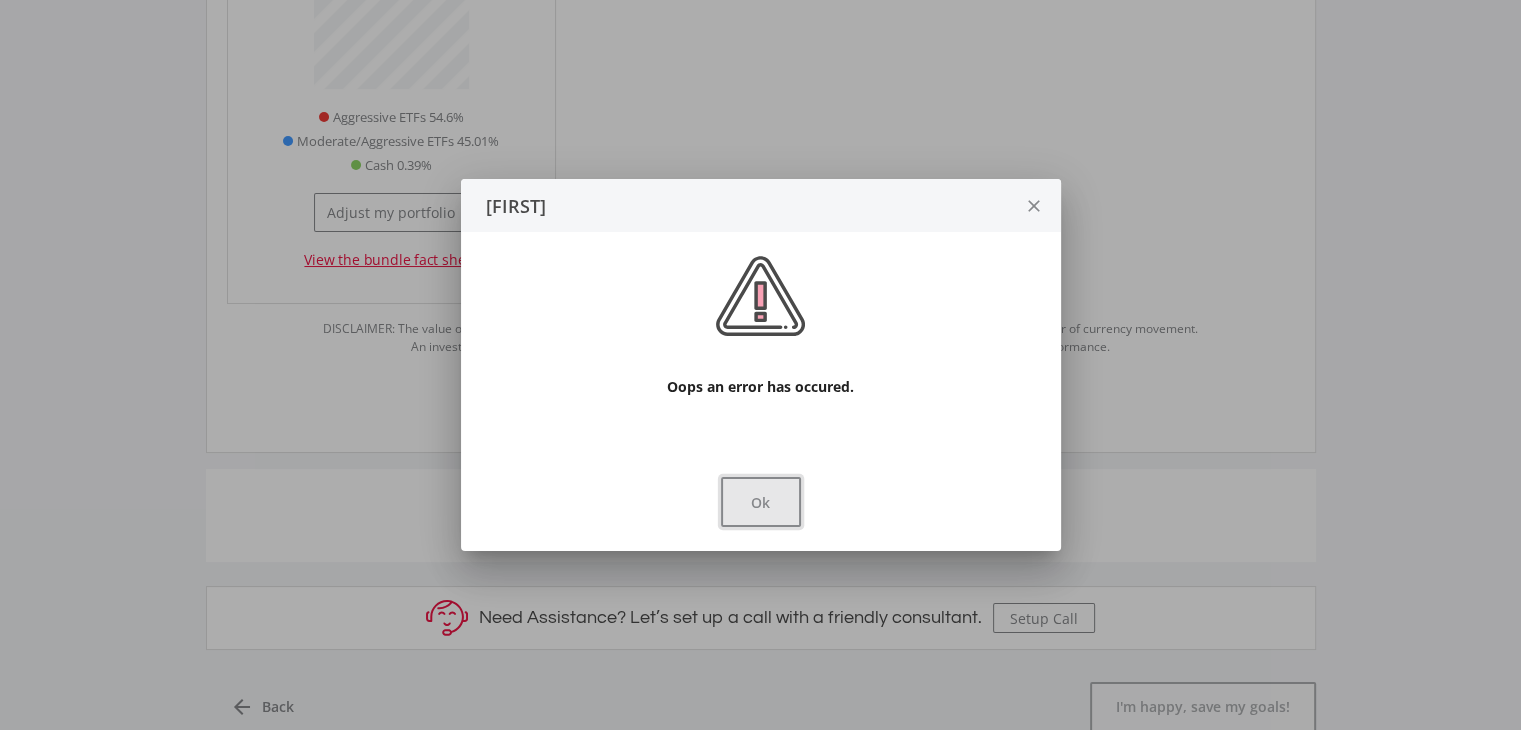 click on "Ok" at bounding box center [761, 502] 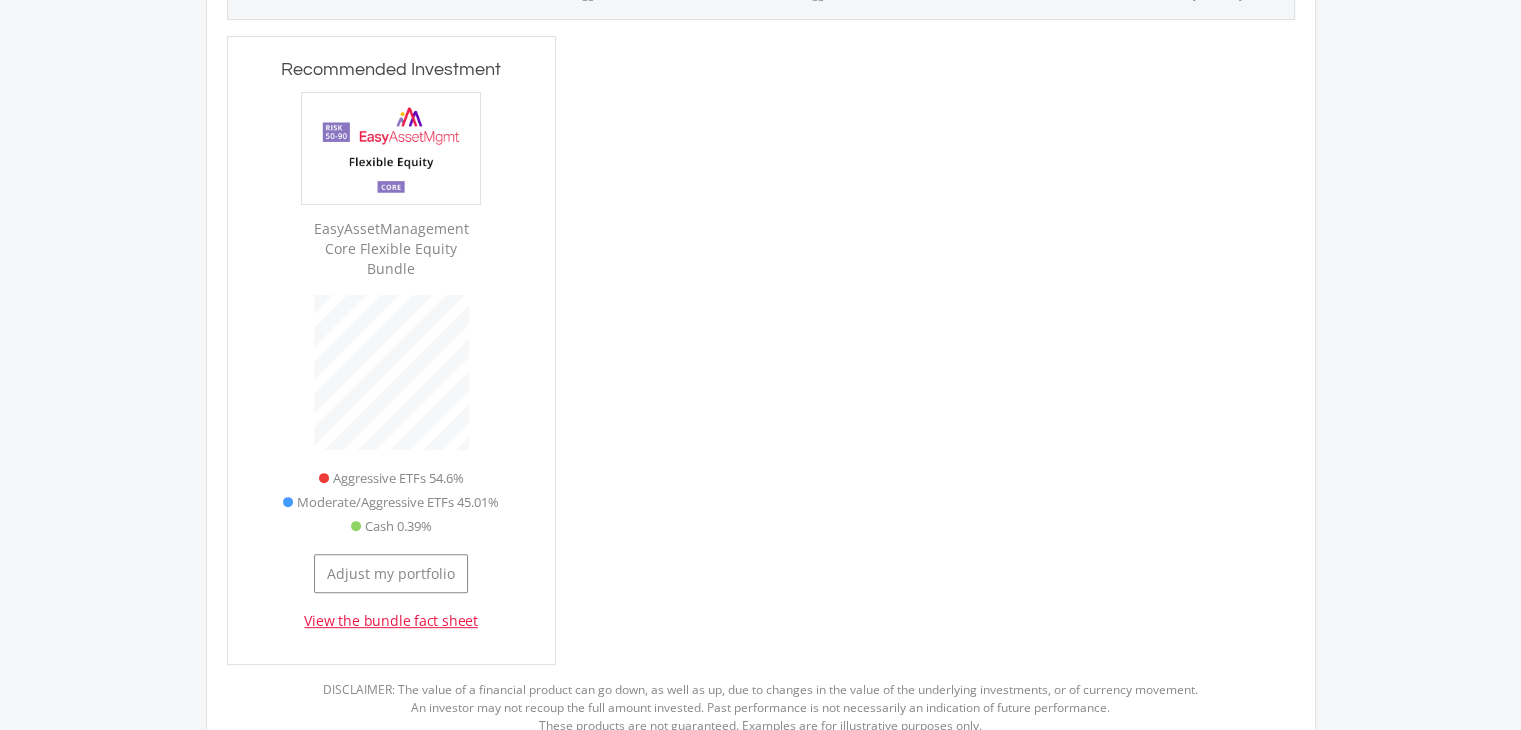 scroll, scrollTop: 618, scrollLeft: 0, axis: vertical 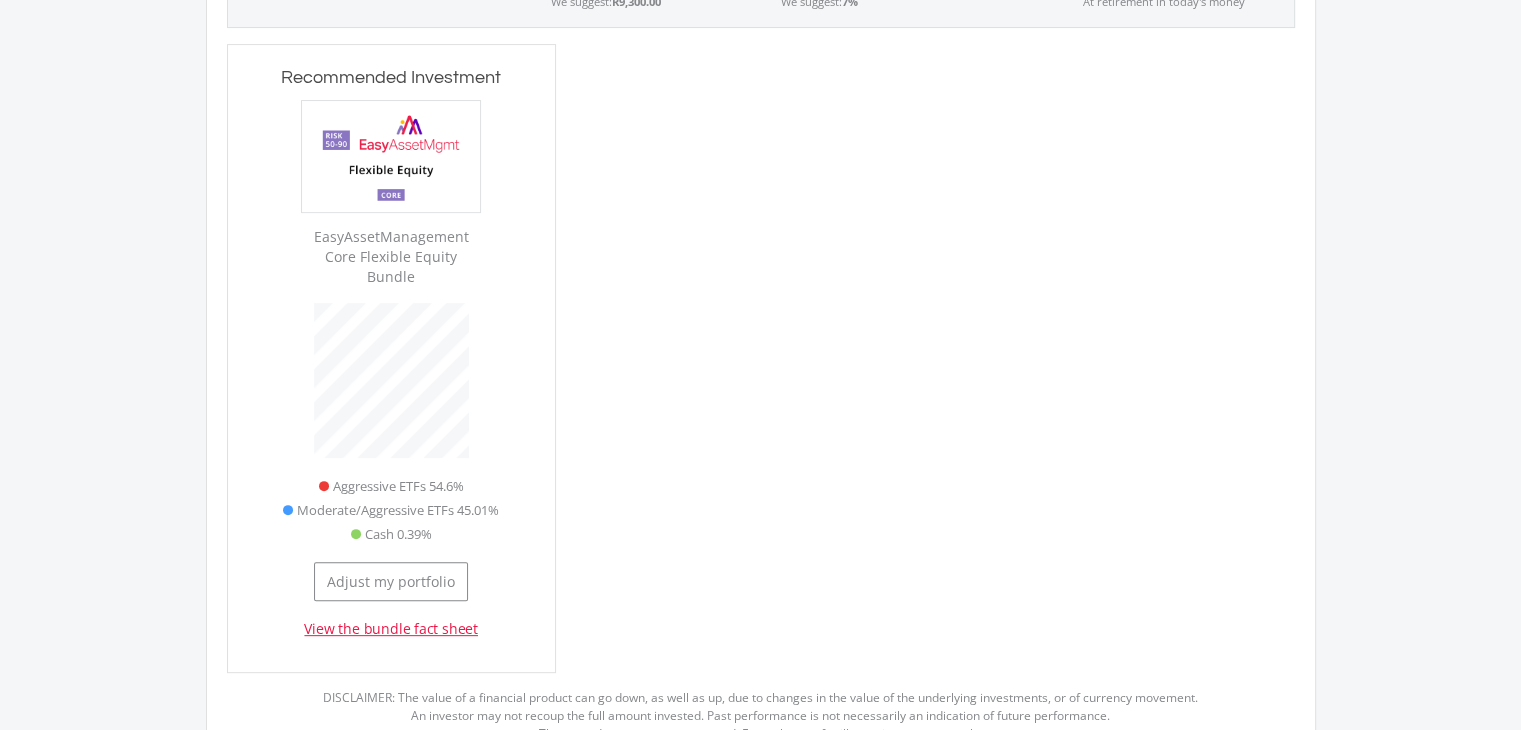 click on "View the bundle fact sheet" 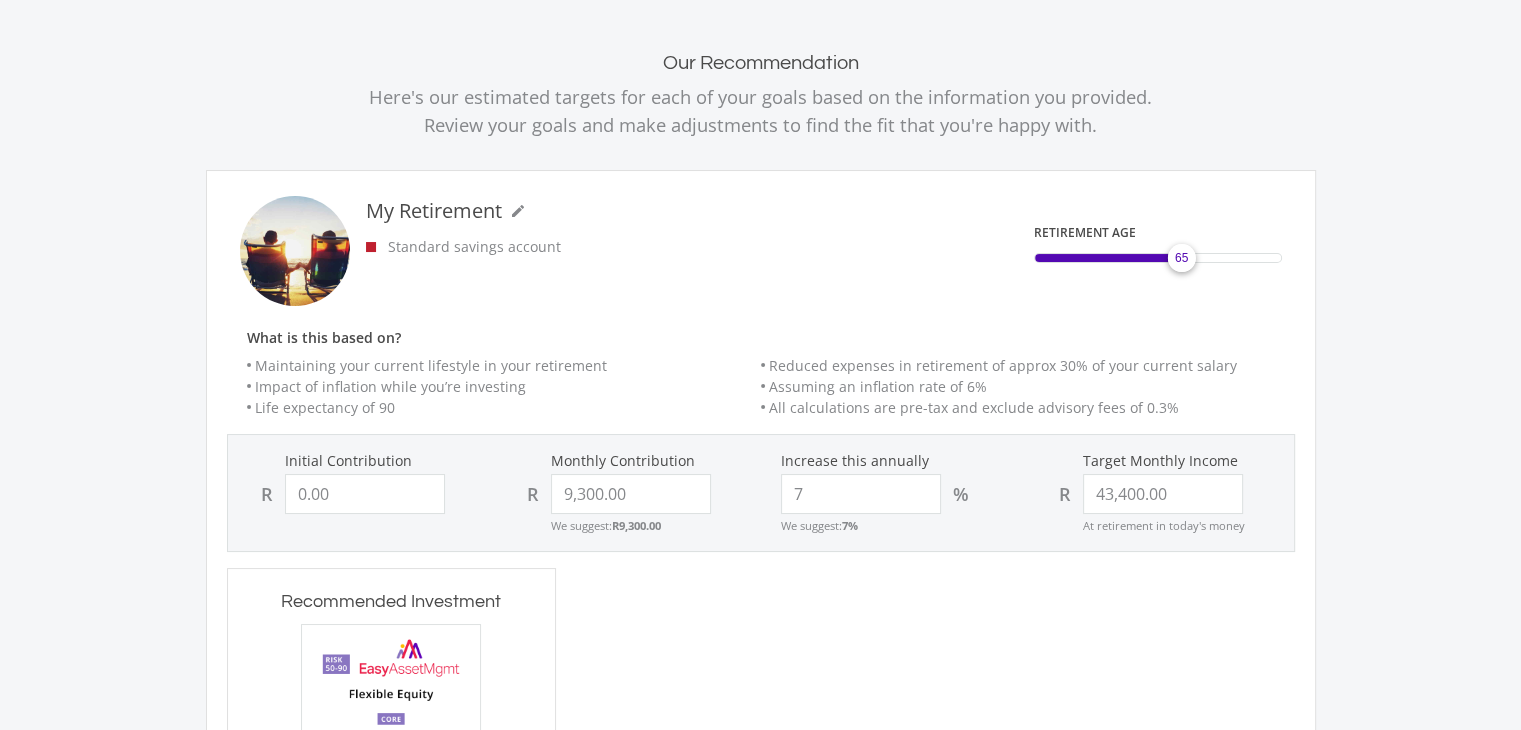 scroll, scrollTop: 0, scrollLeft: 0, axis: both 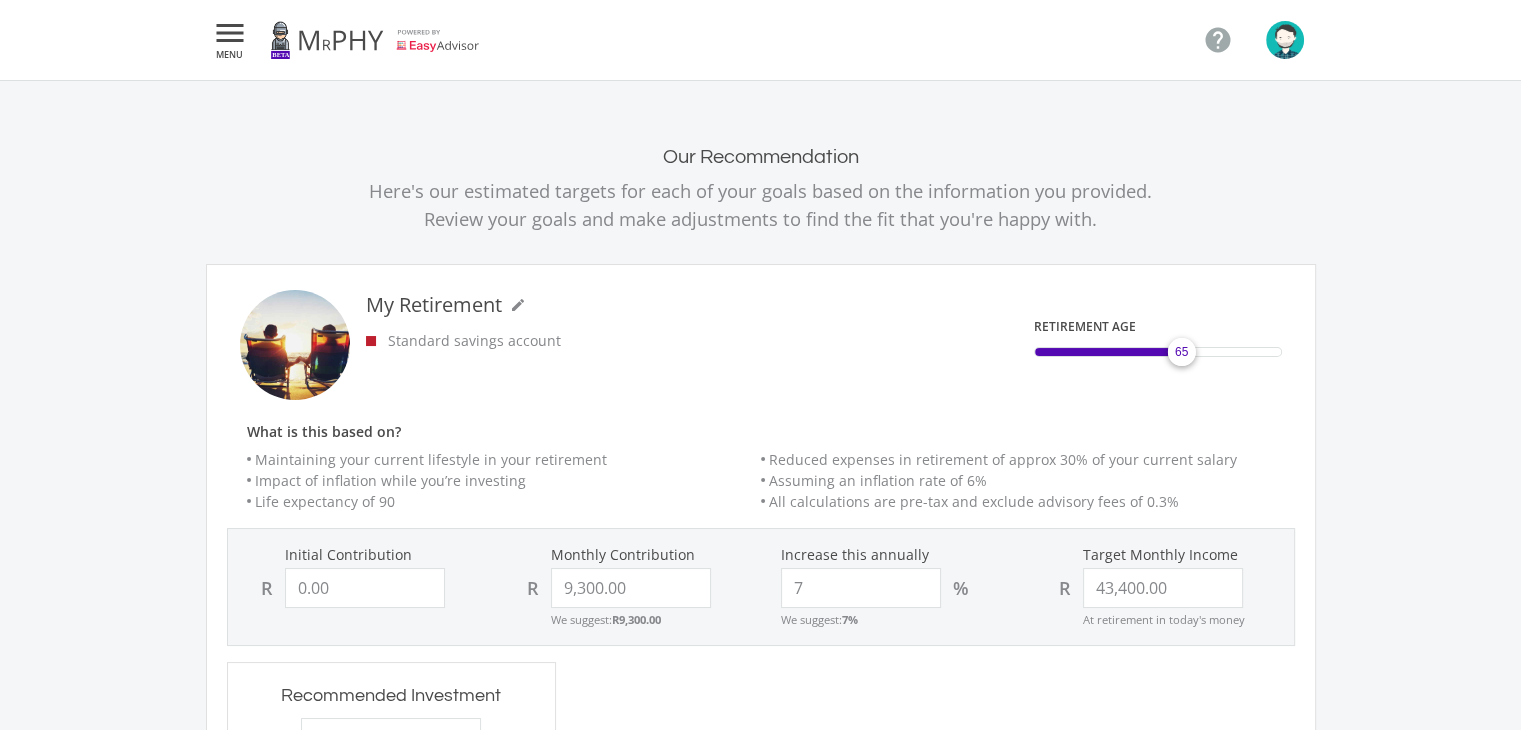 click on "" 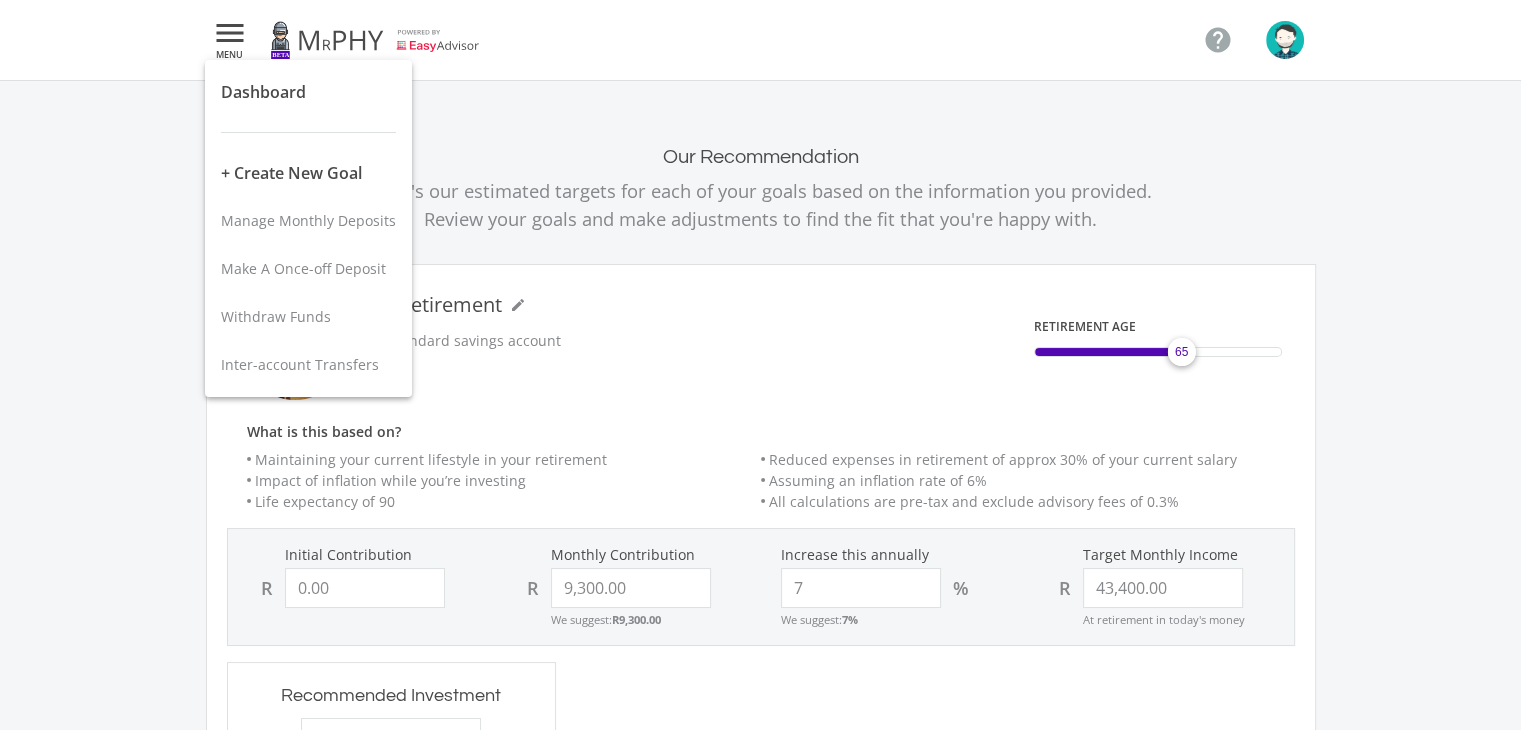 click at bounding box center [760, 365] 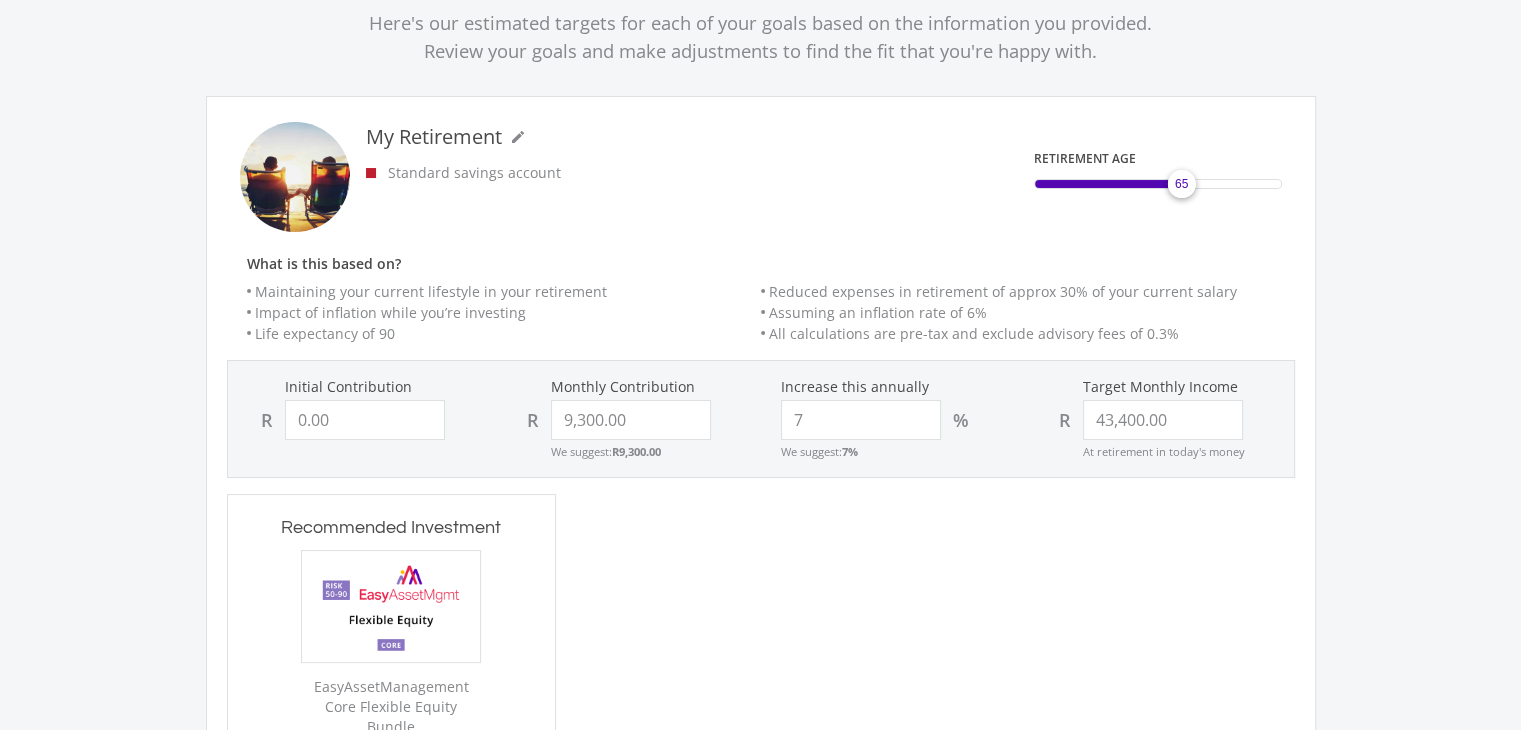 scroll, scrollTop: 171, scrollLeft: 0, axis: vertical 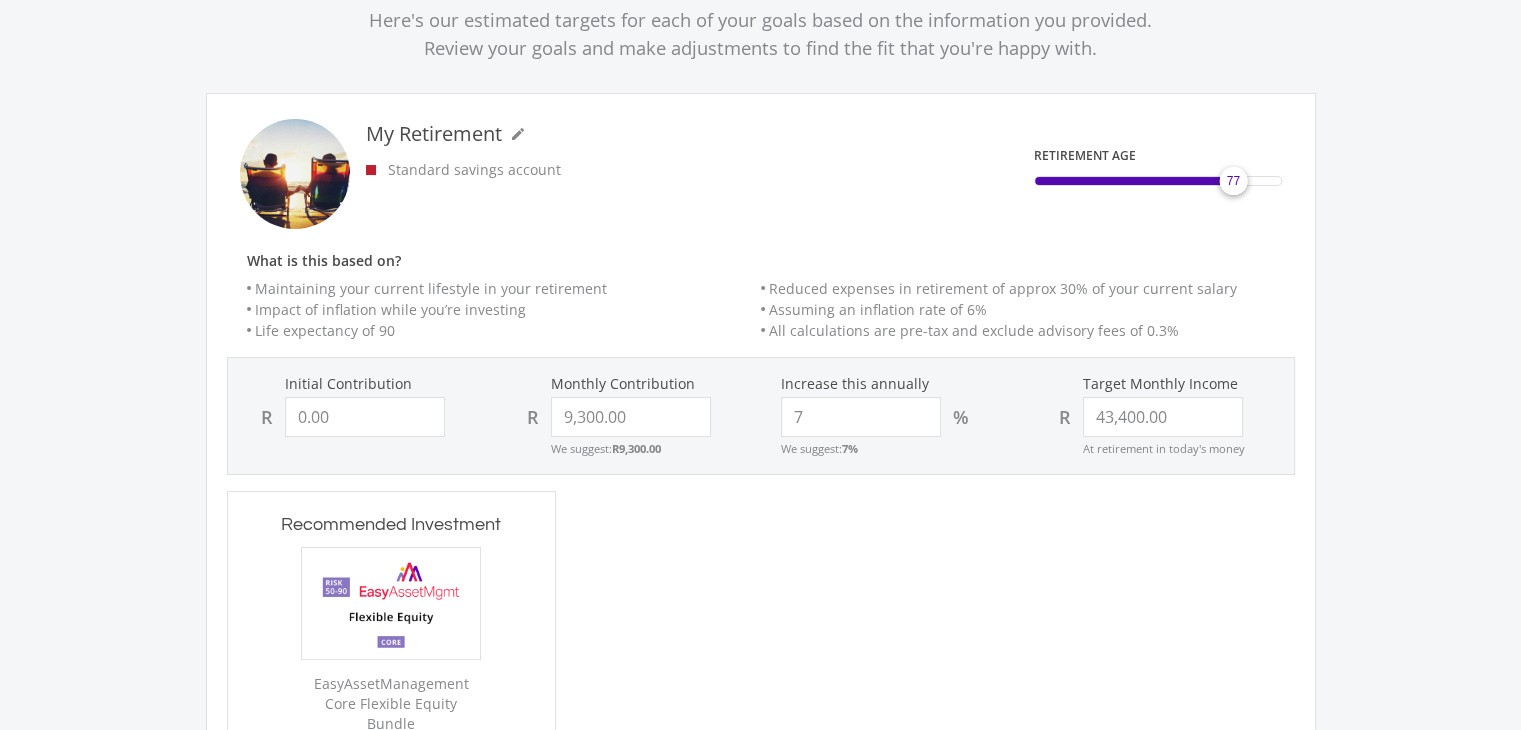 drag, startPoint x: 1178, startPoint y: 173, endPoint x: 1233, endPoint y: 177, distance: 55.145264 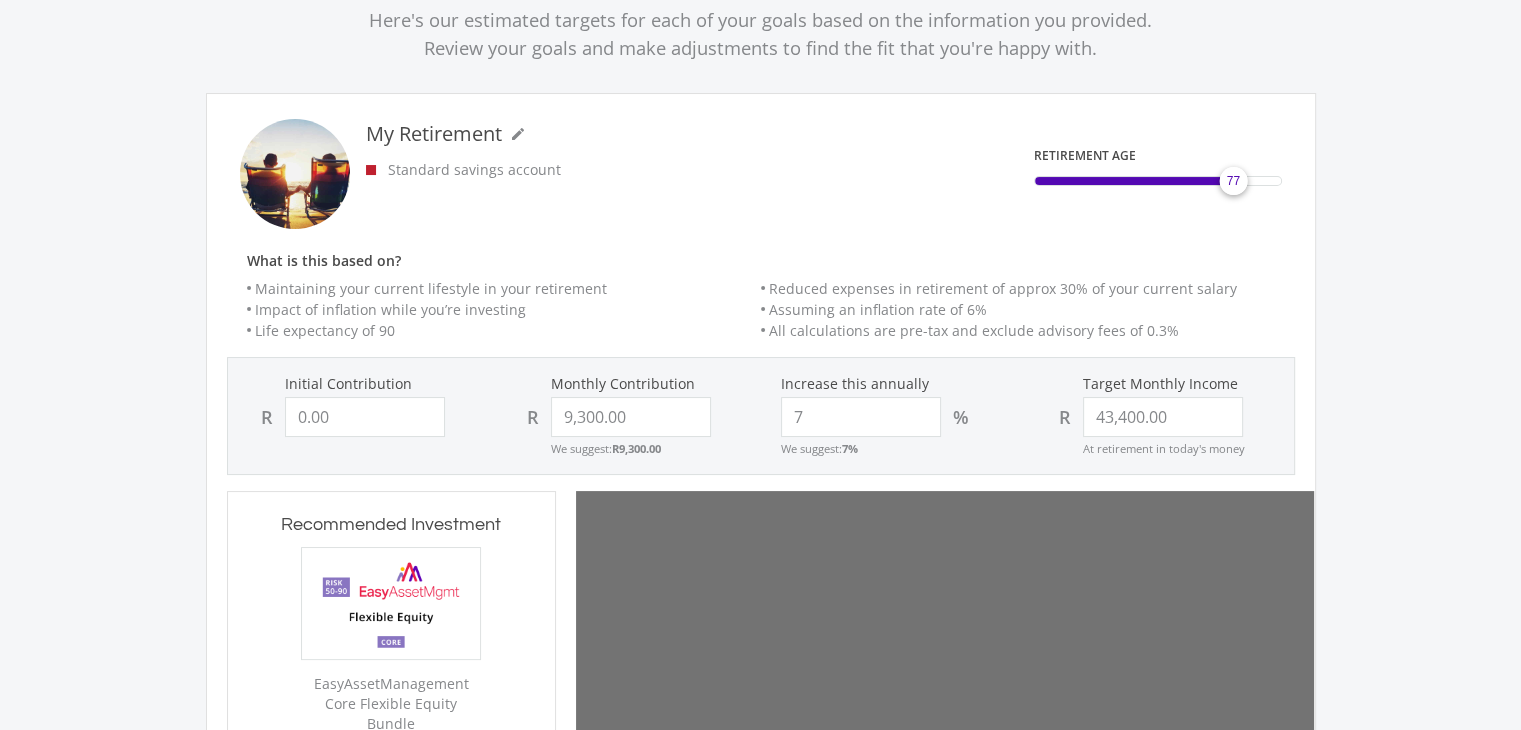 scroll, scrollTop: 0, scrollLeft: 0, axis: both 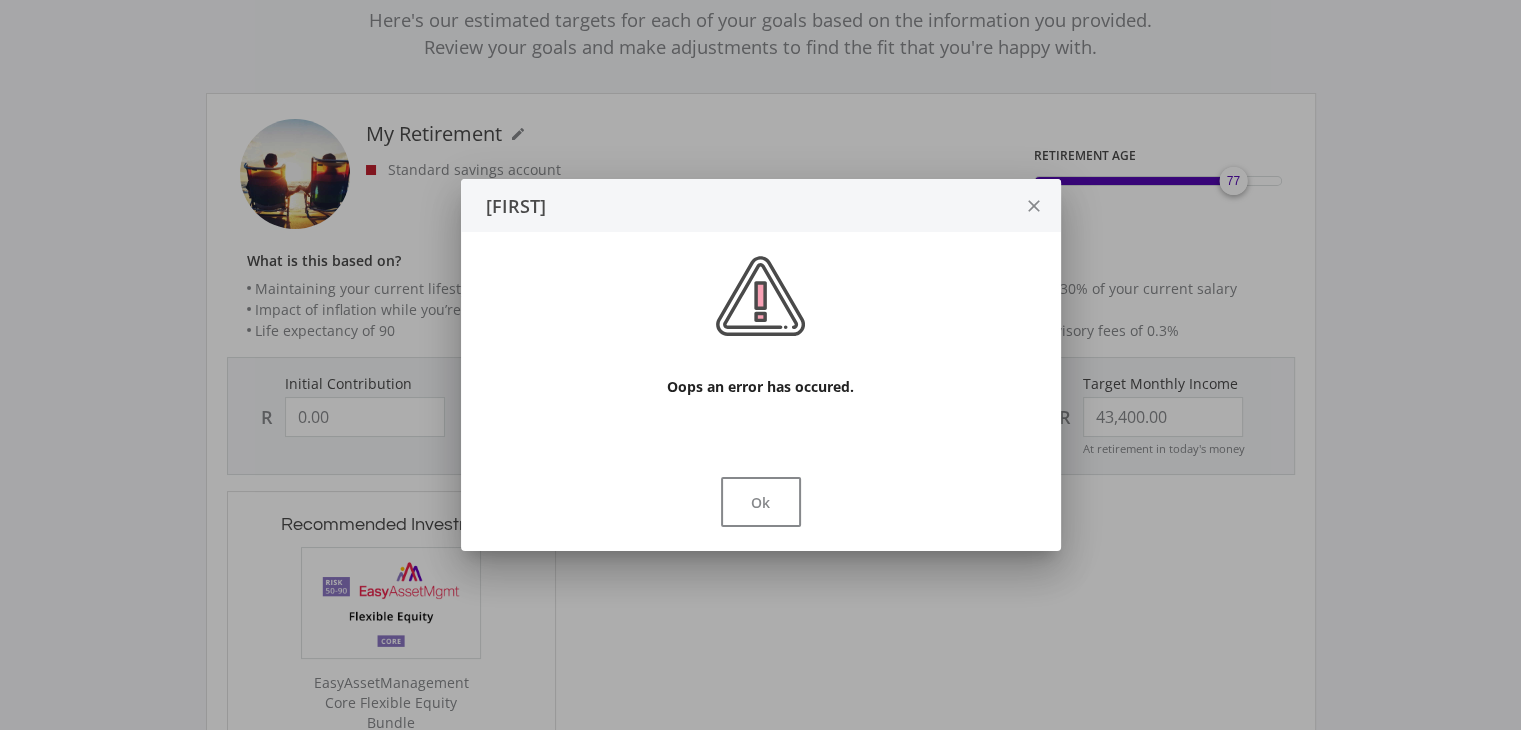 click on "close" at bounding box center (1034, 206) 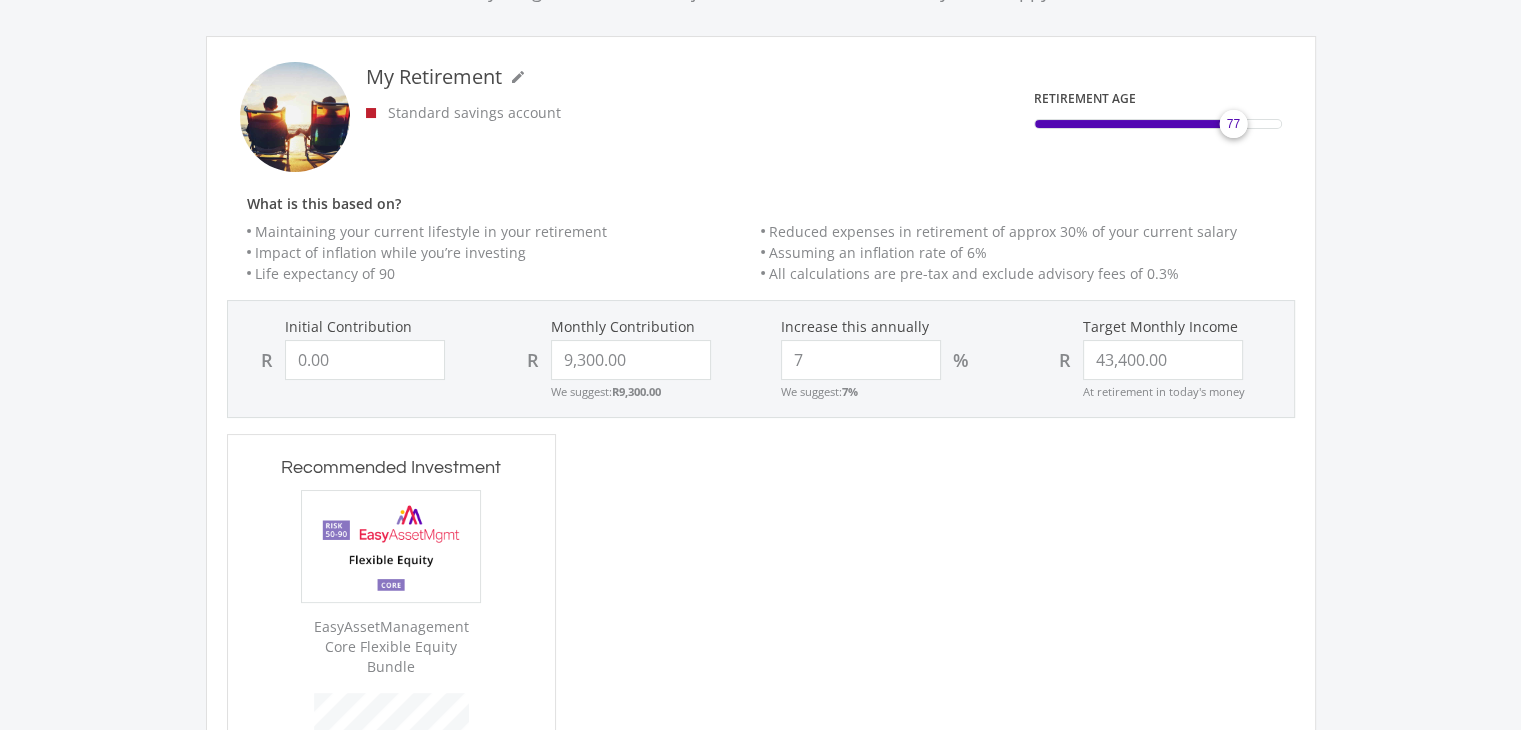 scroll, scrollTop: 224, scrollLeft: 0, axis: vertical 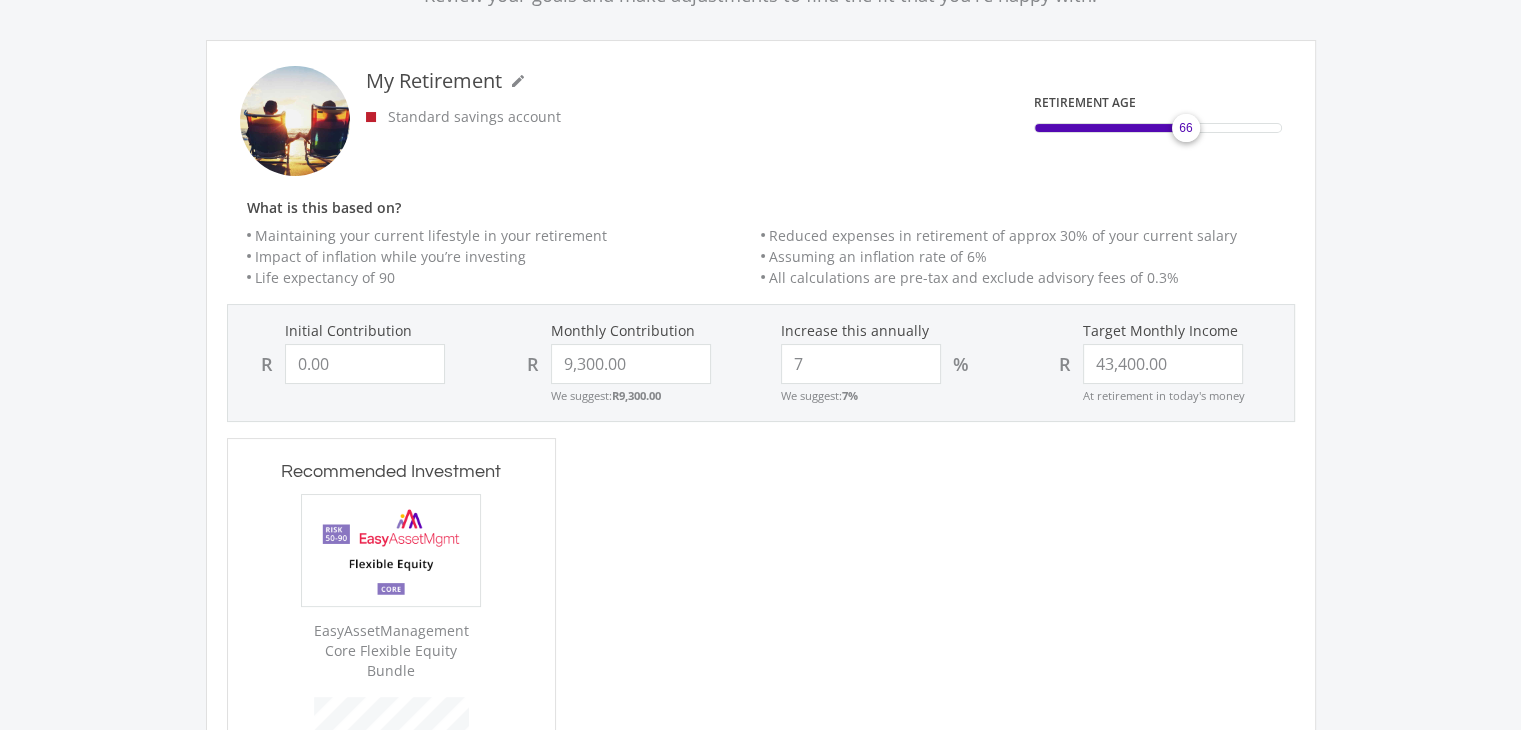 drag, startPoint x: 1232, startPoint y: 129, endPoint x: 1184, endPoint y: 136, distance: 48.507732 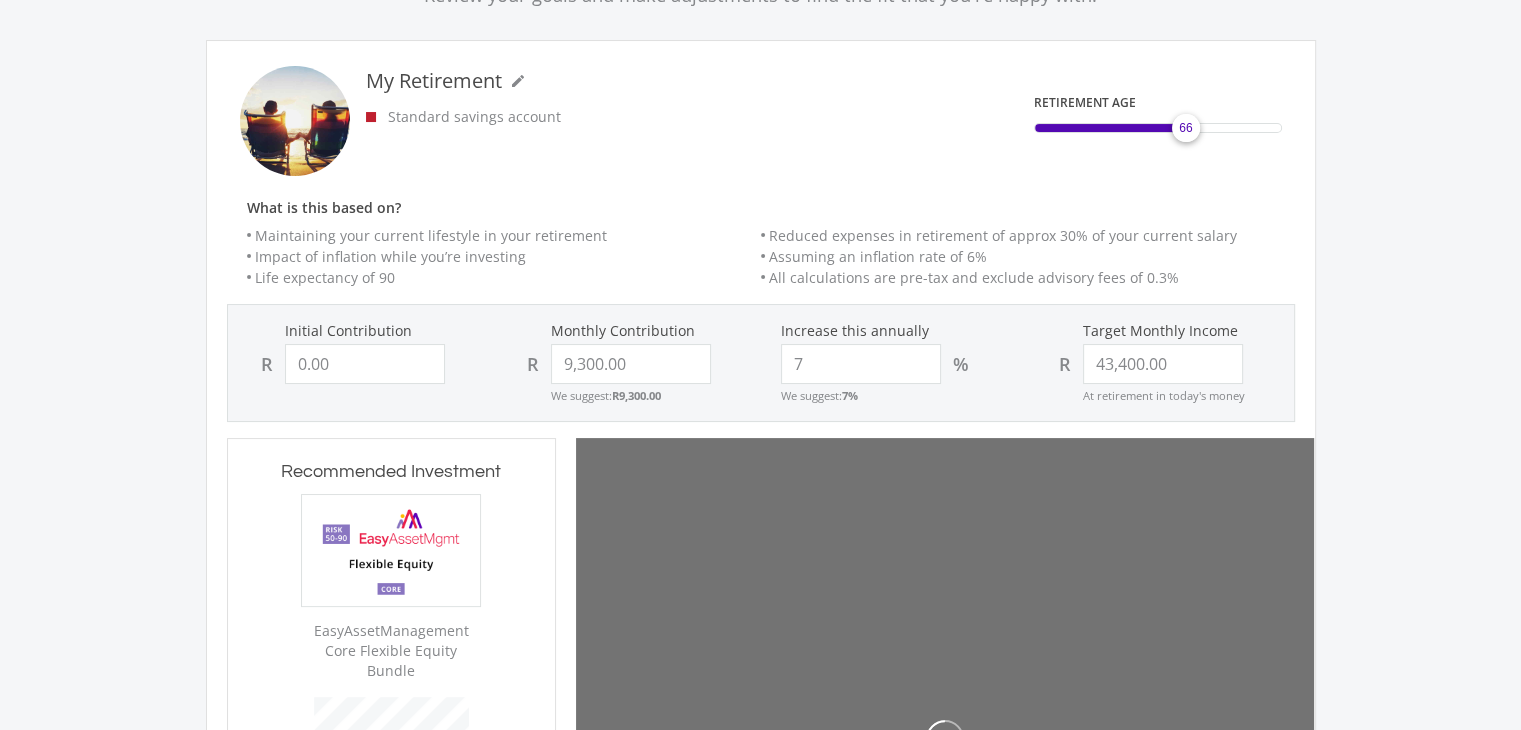 scroll, scrollTop: 0, scrollLeft: 0, axis: both 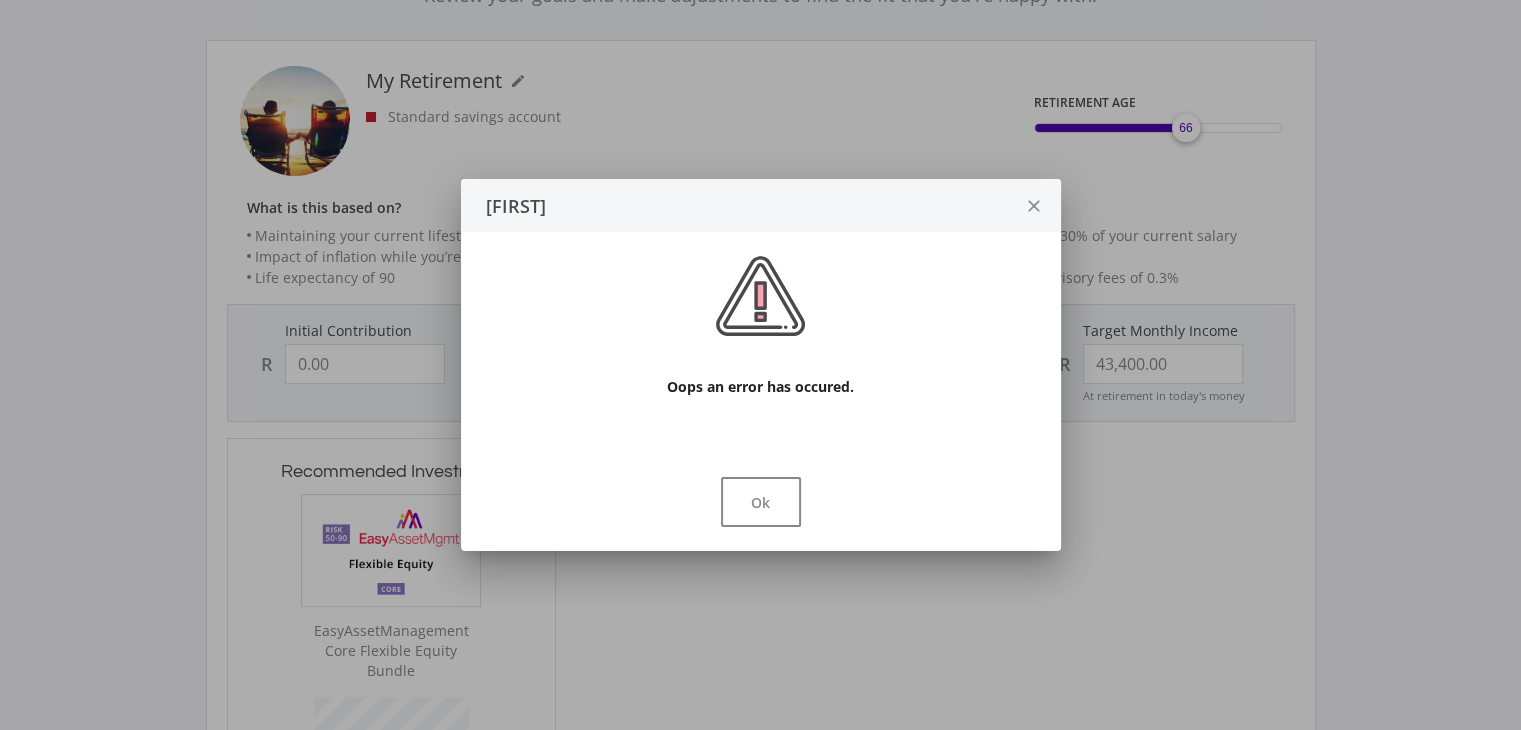 click on "close" at bounding box center [1034, 205] 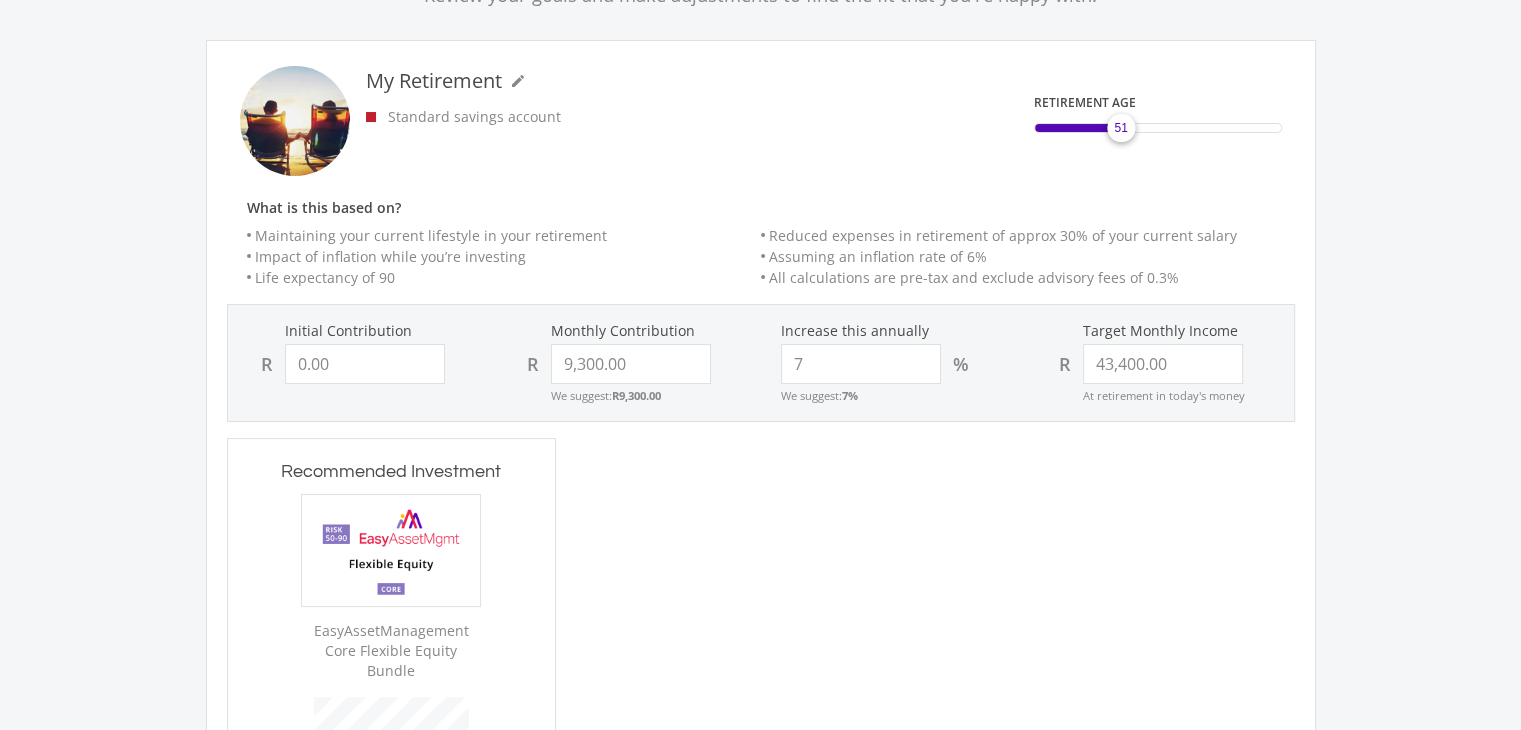 drag, startPoint x: 1191, startPoint y: 122, endPoint x: 1120, endPoint y: 129, distance: 71.34424 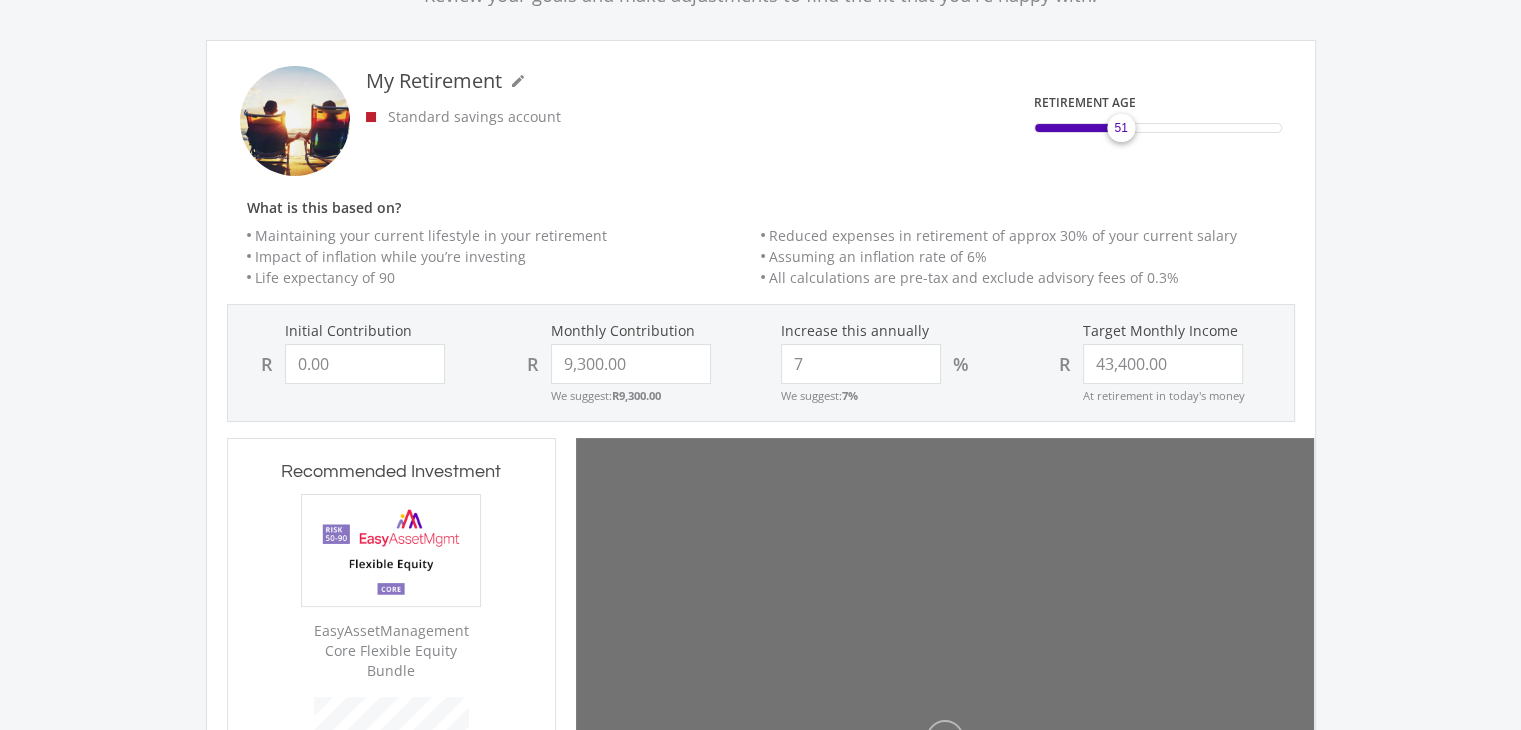 scroll, scrollTop: 0, scrollLeft: 0, axis: both 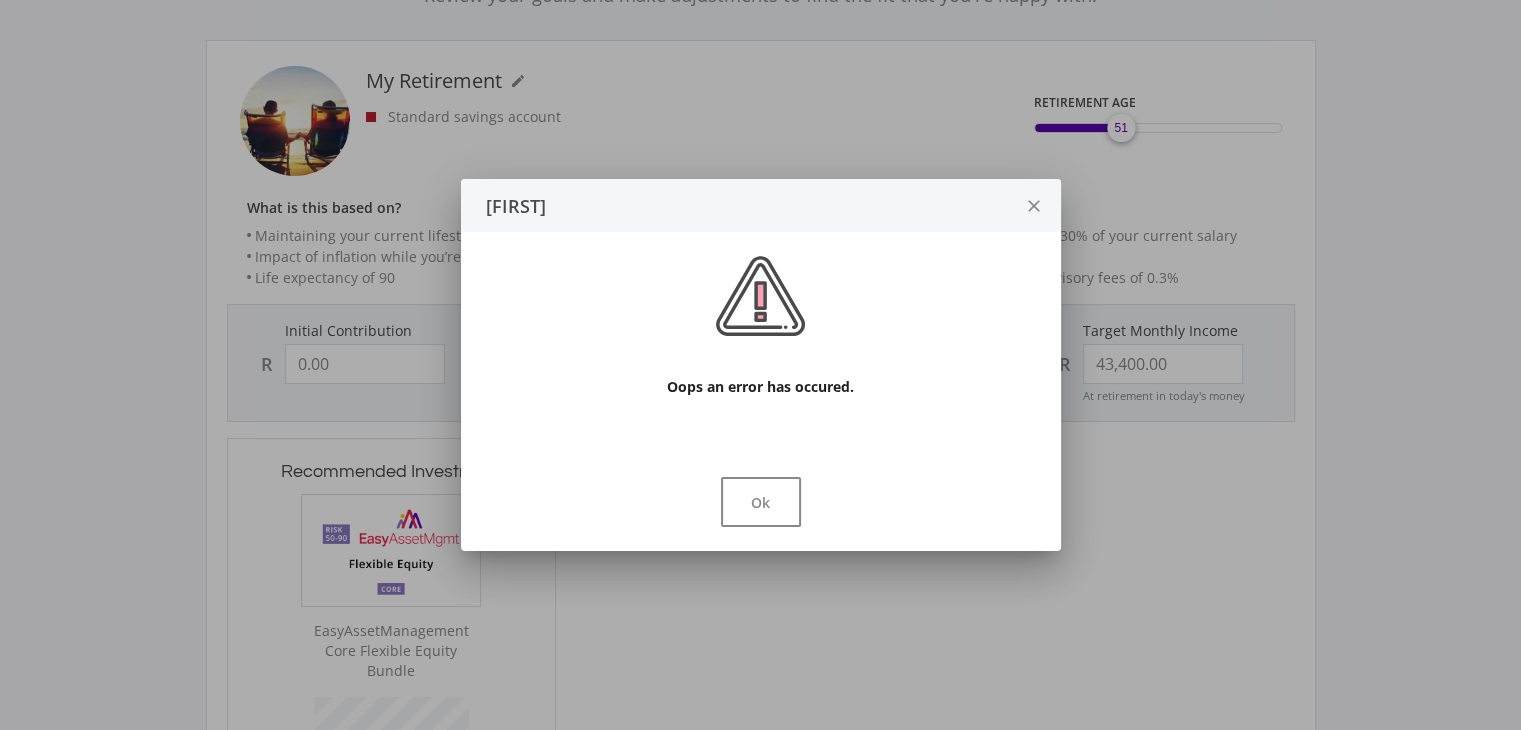 click on "close" at bounding box center (1034, 206) 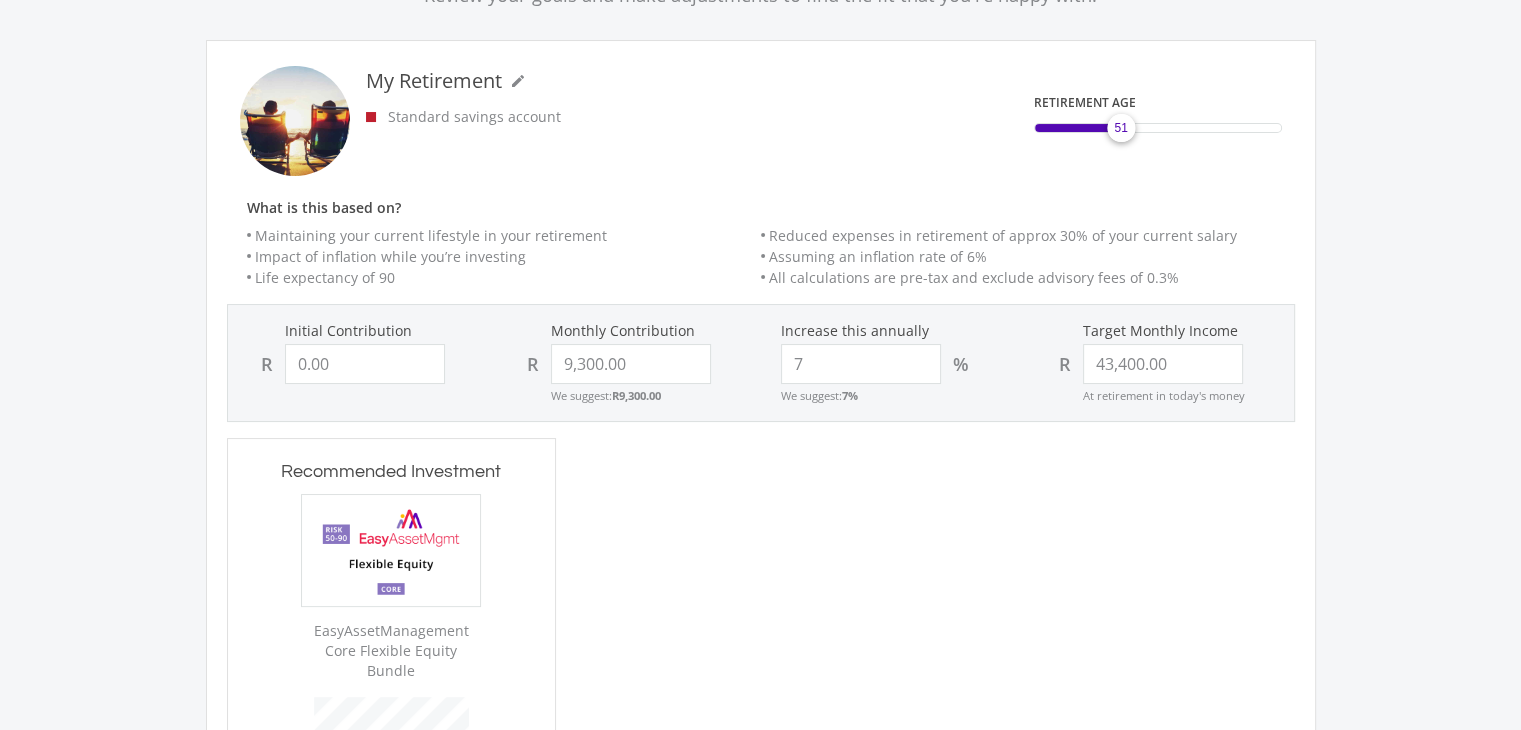 scroll, scrollTop: 0, scrollLeft: 0, axis: both 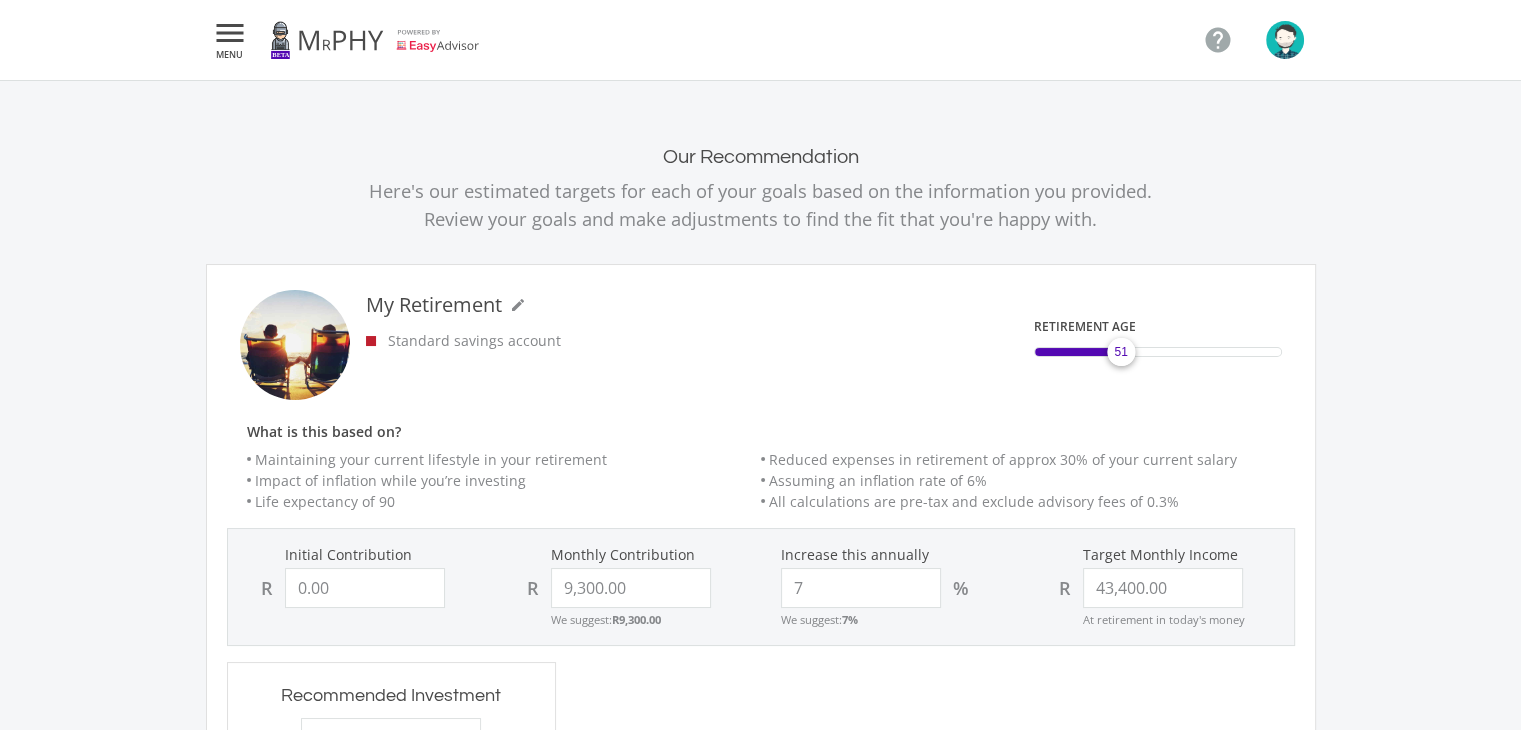 click on "" 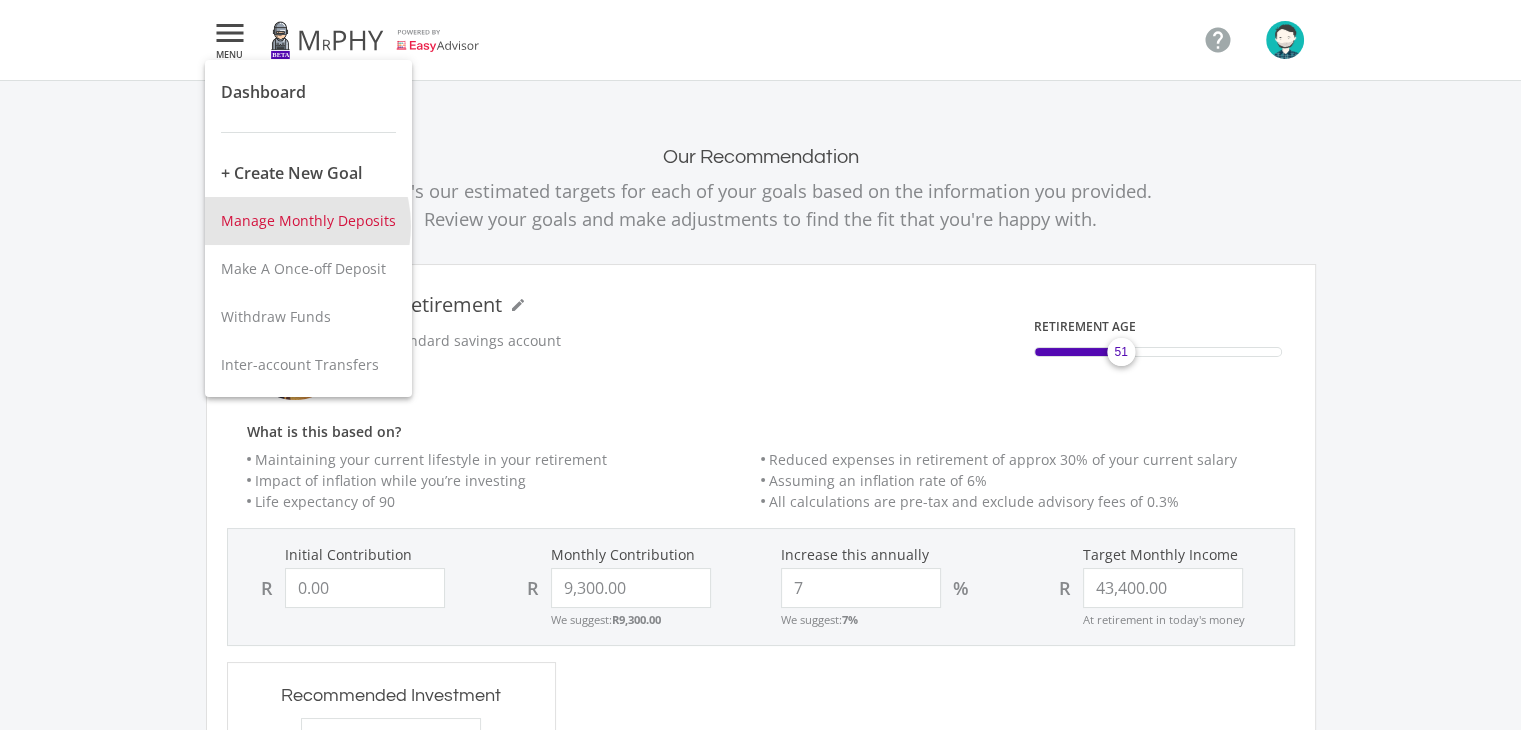 click on "Manage Monthly Deposits" at bounding box center [308, 220] 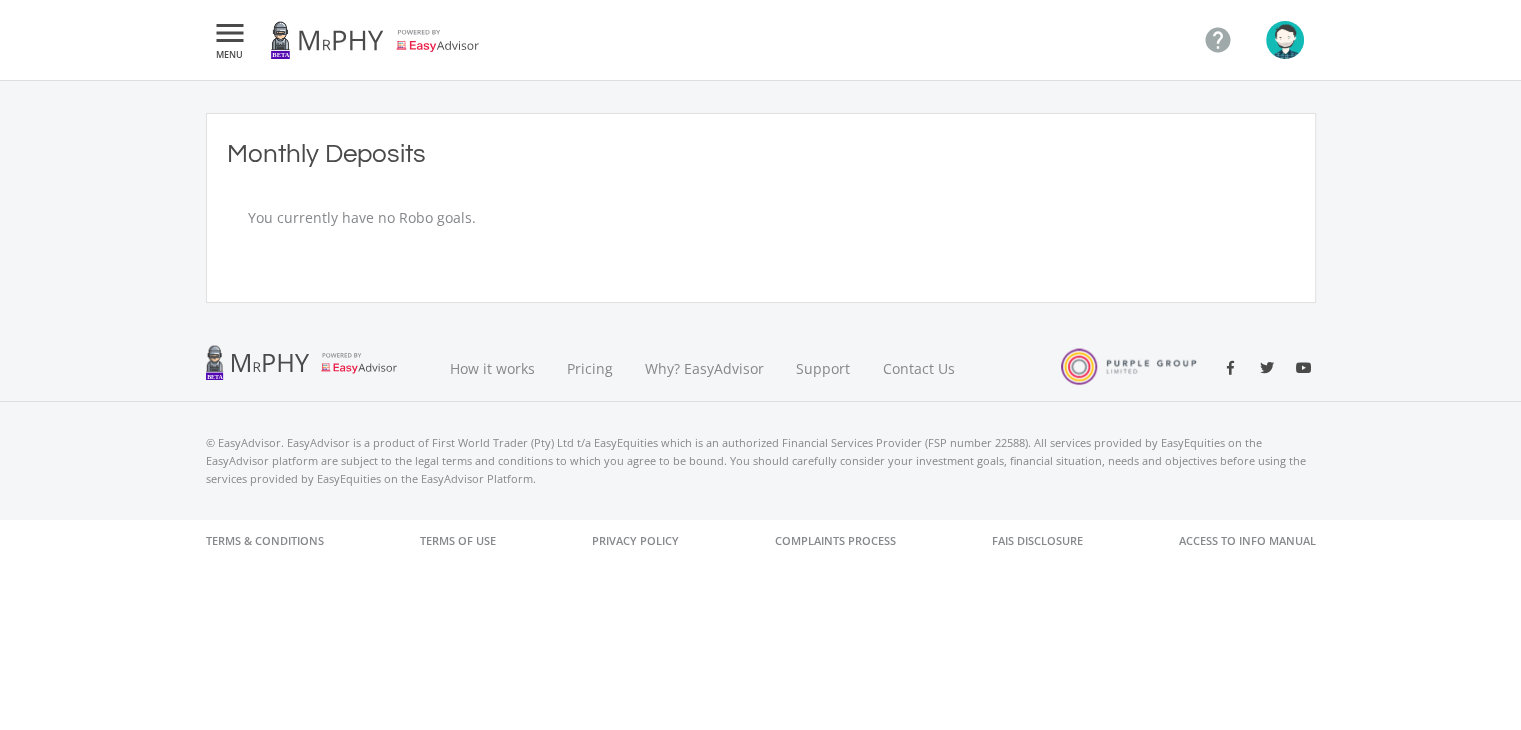 click on "" 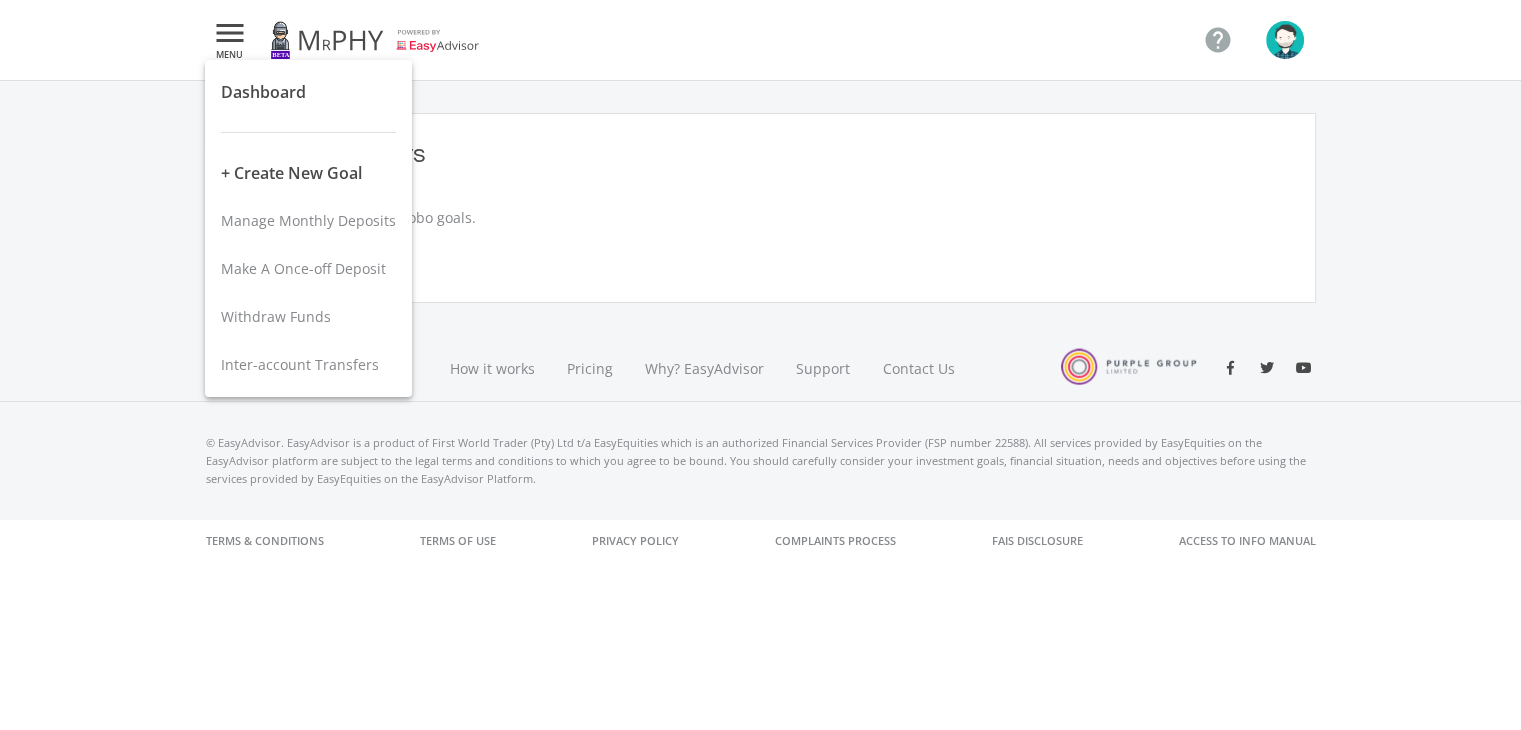 click at bounding box center [760, 365] 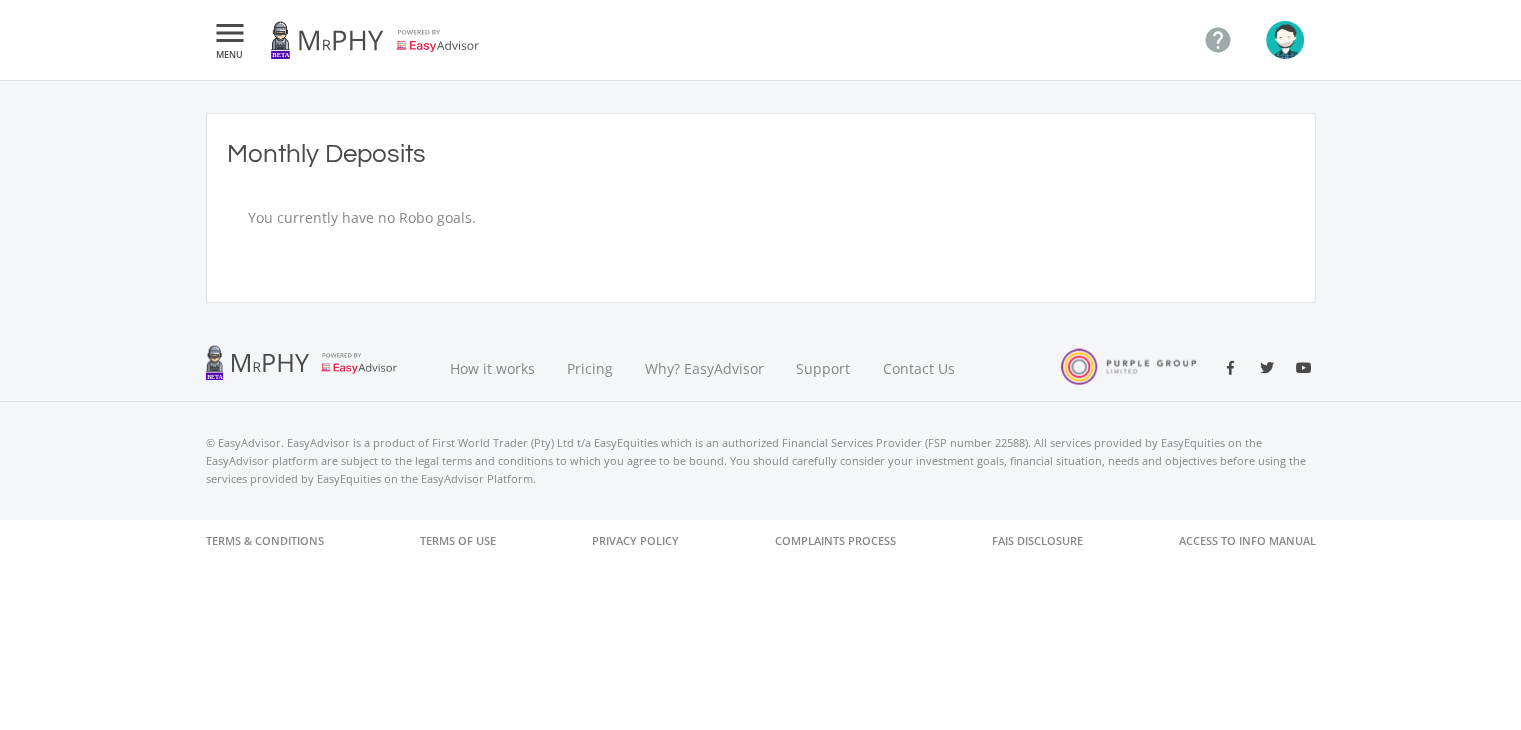 click 